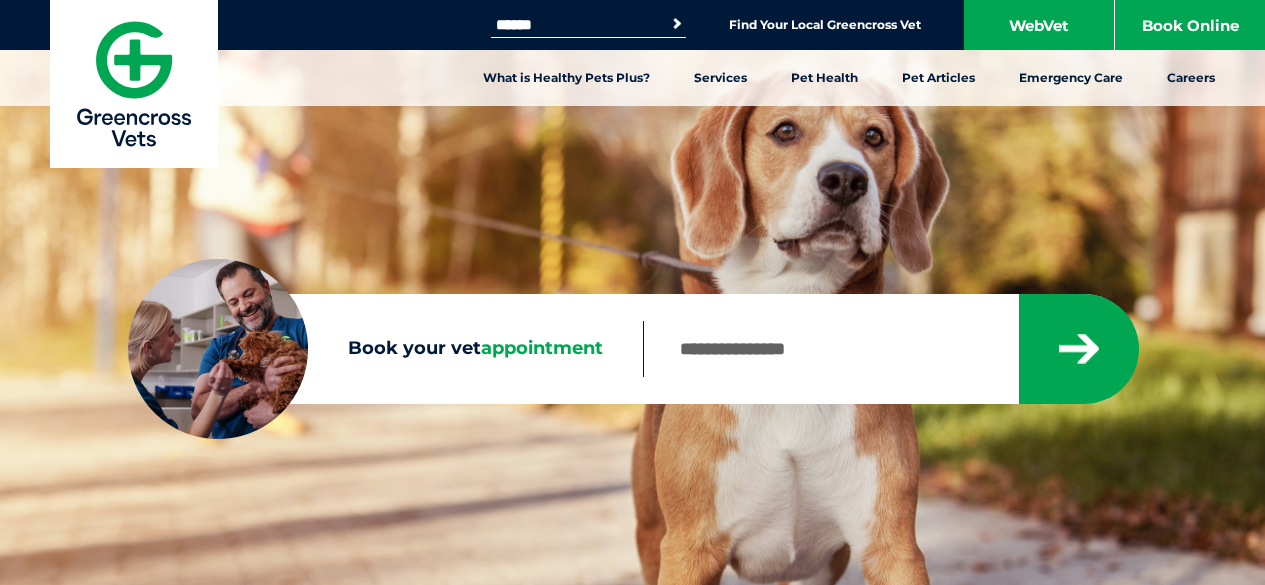 scroll, scrollTop: 0, scrollLeft: 0, axis: both 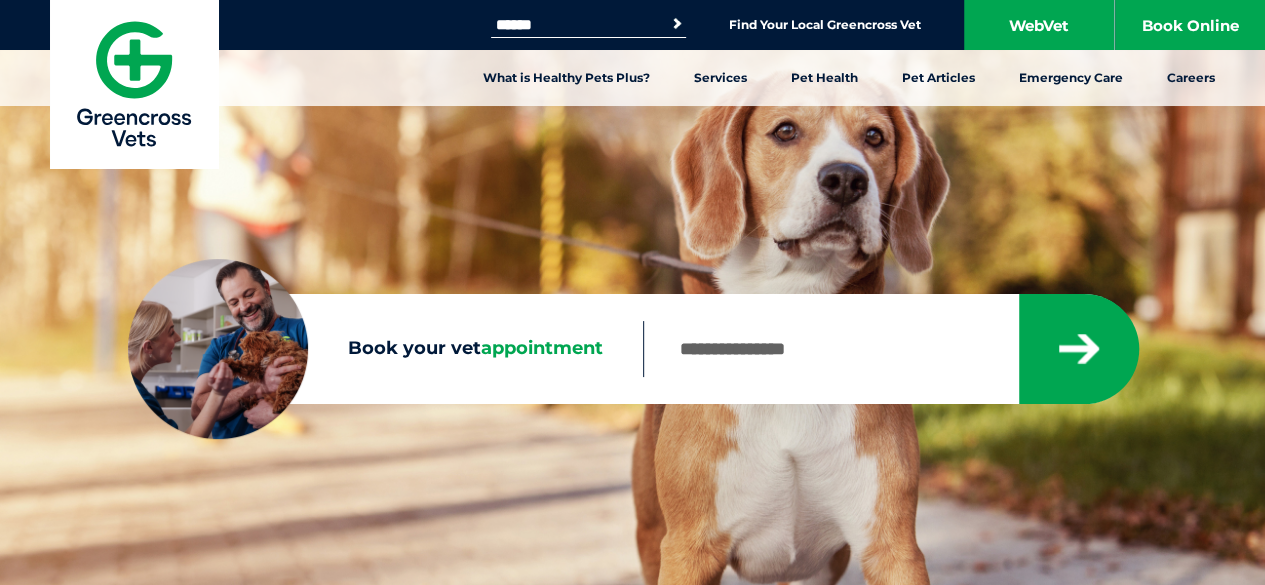click on "Book your vet  appointment" at bounding box center [830, 349] 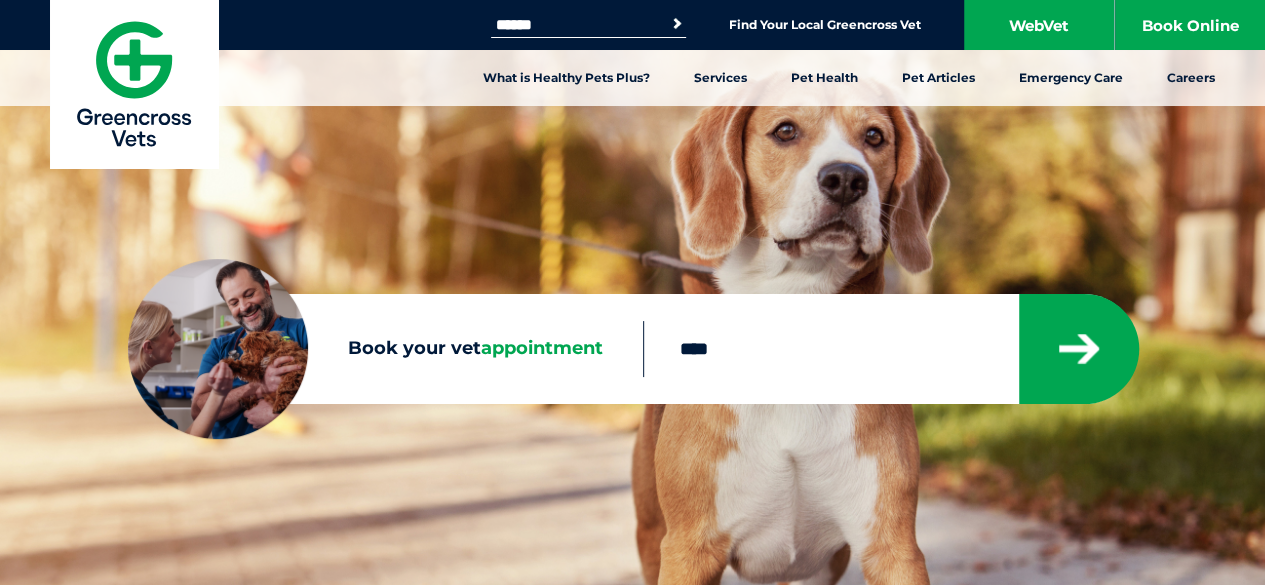 type on "****" 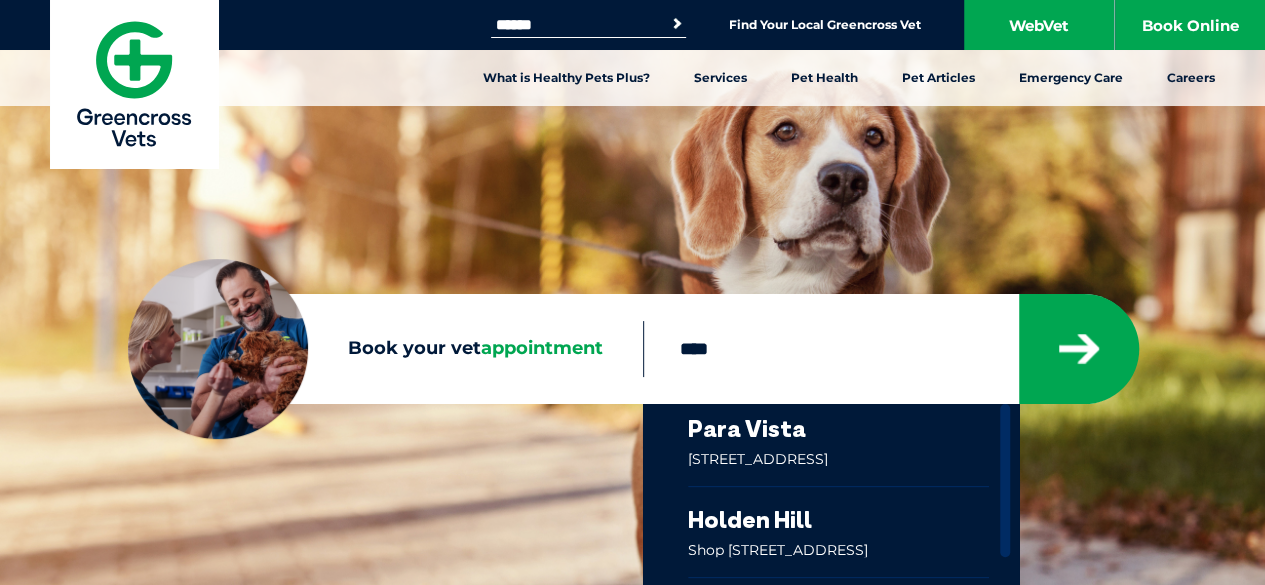 click at bounding box center (839, 445) 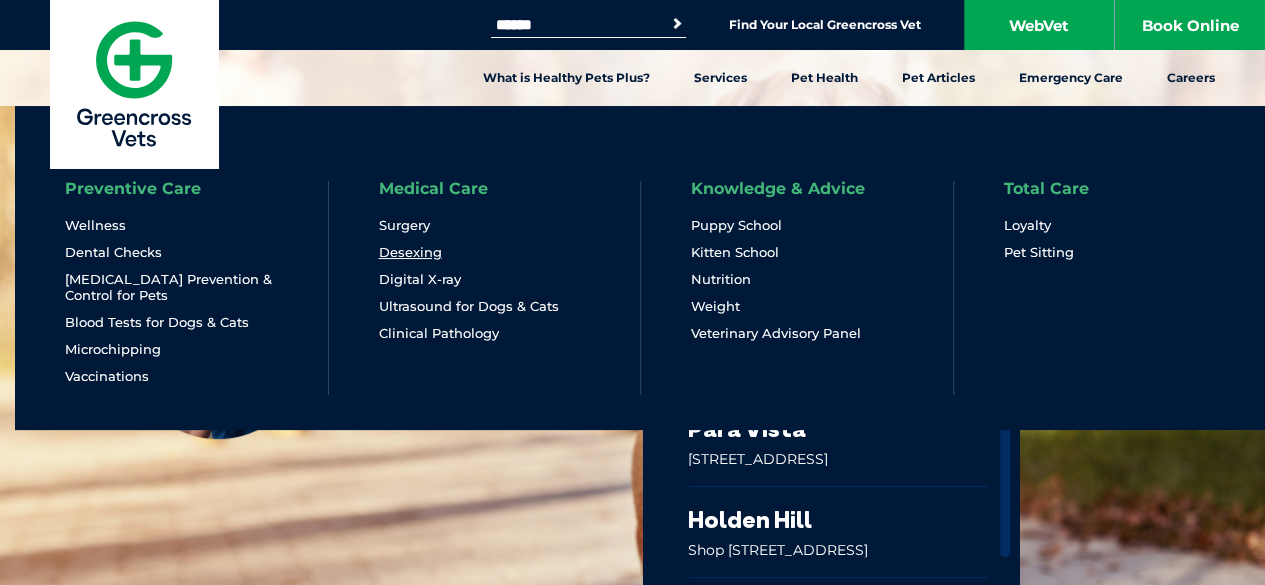 click on "Desexing" at bounding box center [410, 252] 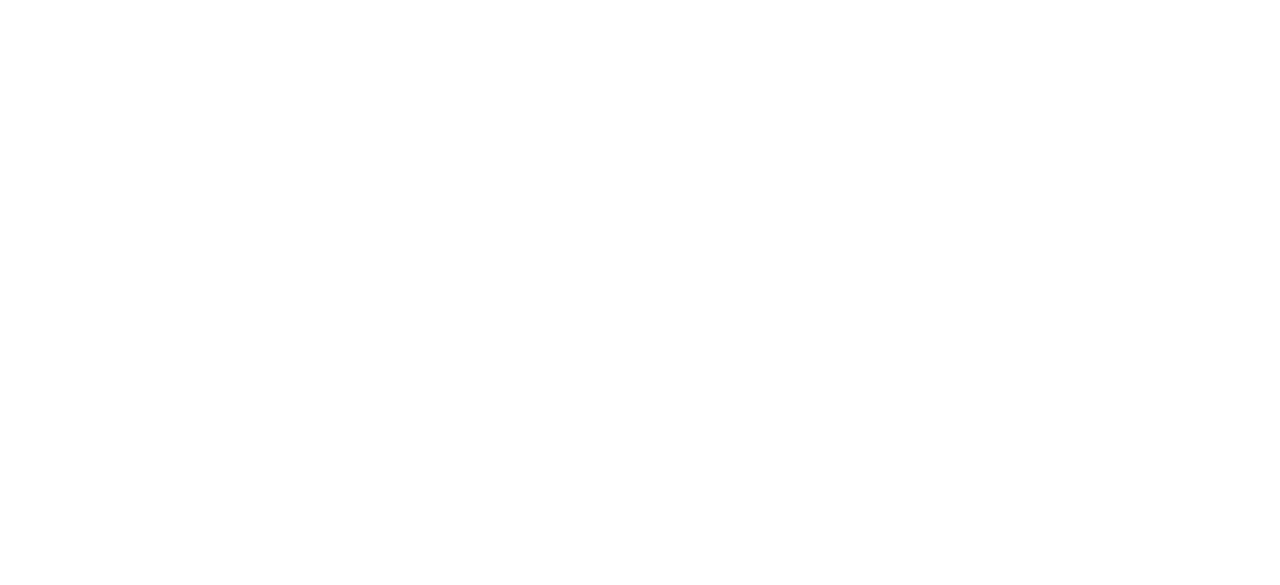 scroll, scrollTop: 0, scrollLeft: 0, axis: both 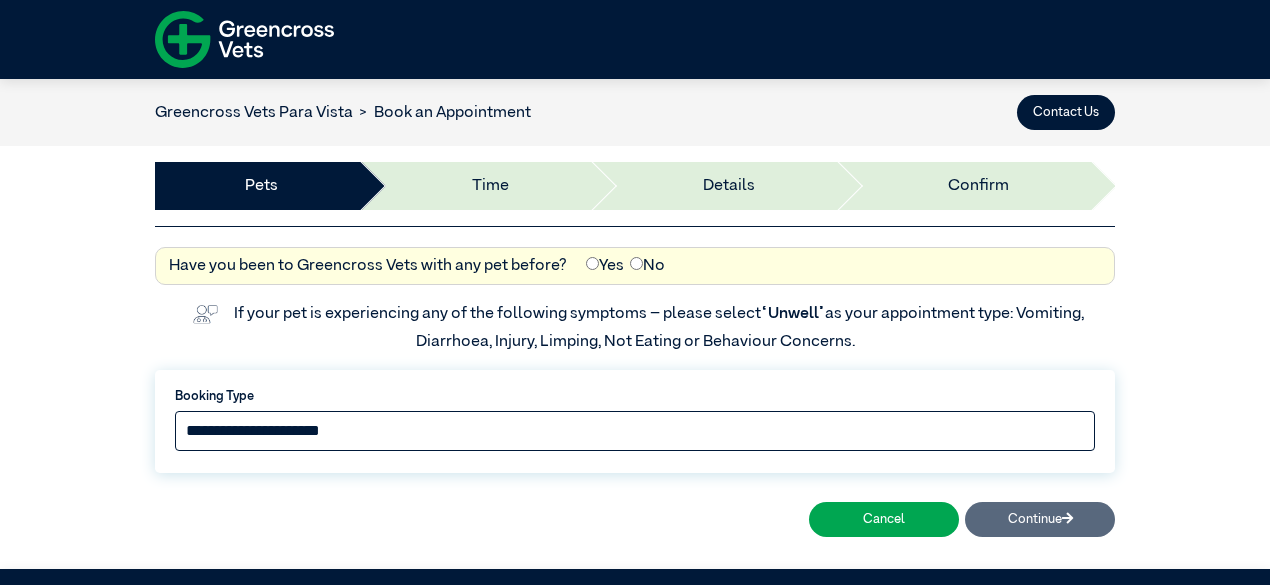 click on "**********" at bounding box center [635, 431] 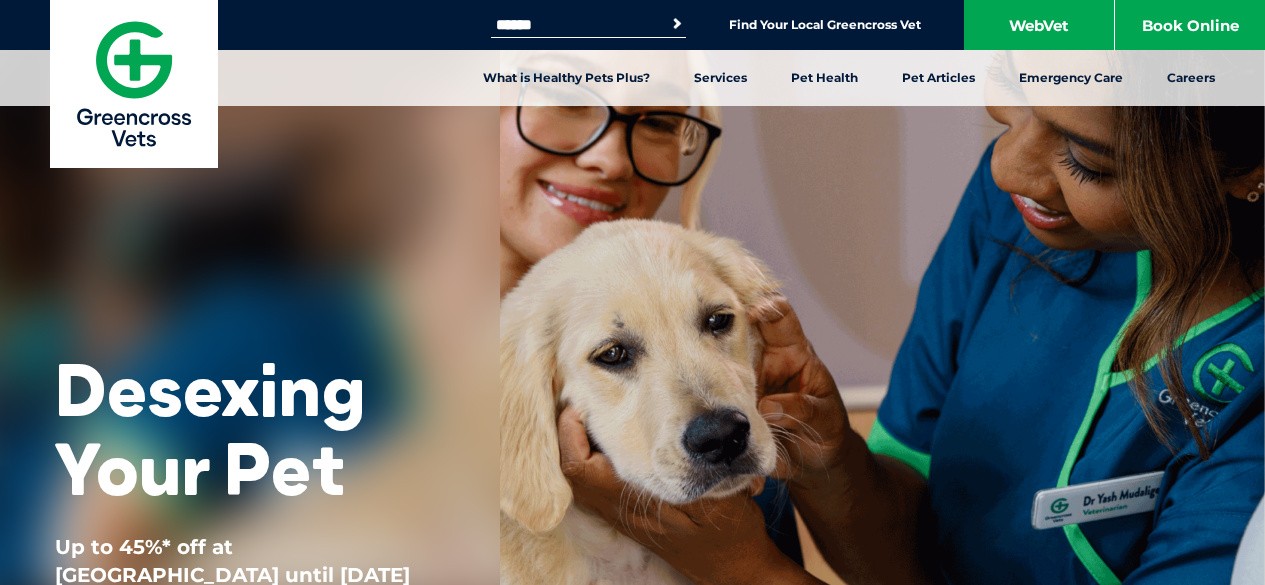 scroll, scrollTop: 0, scrollLeft: 0, axis: both 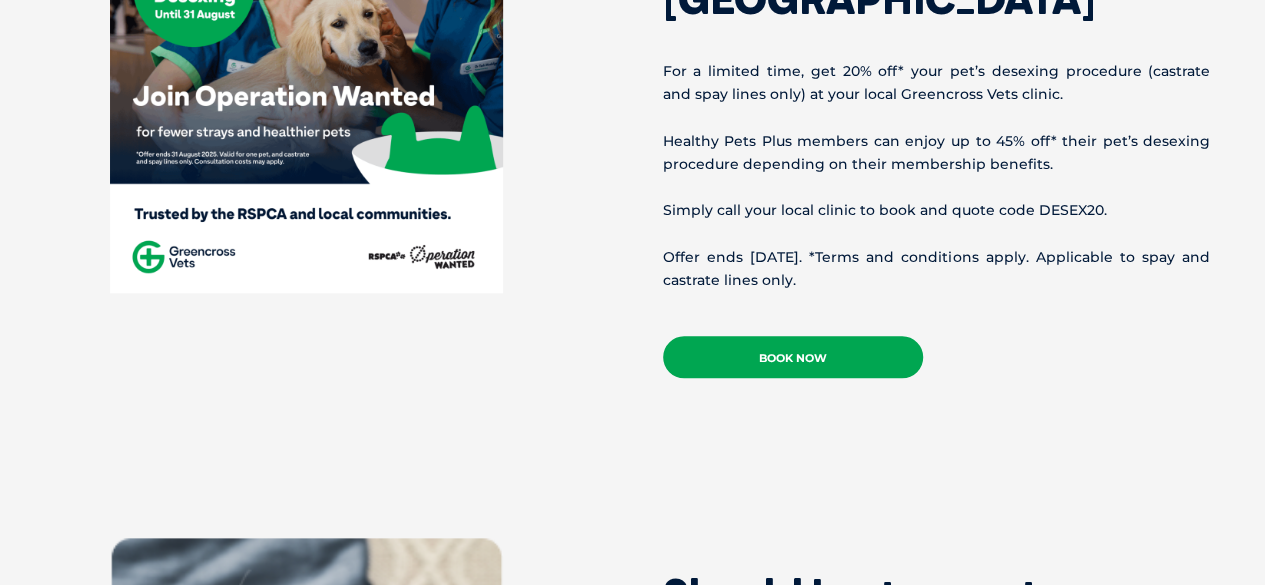 click on "Book Now" at bounding box center [793, 357] 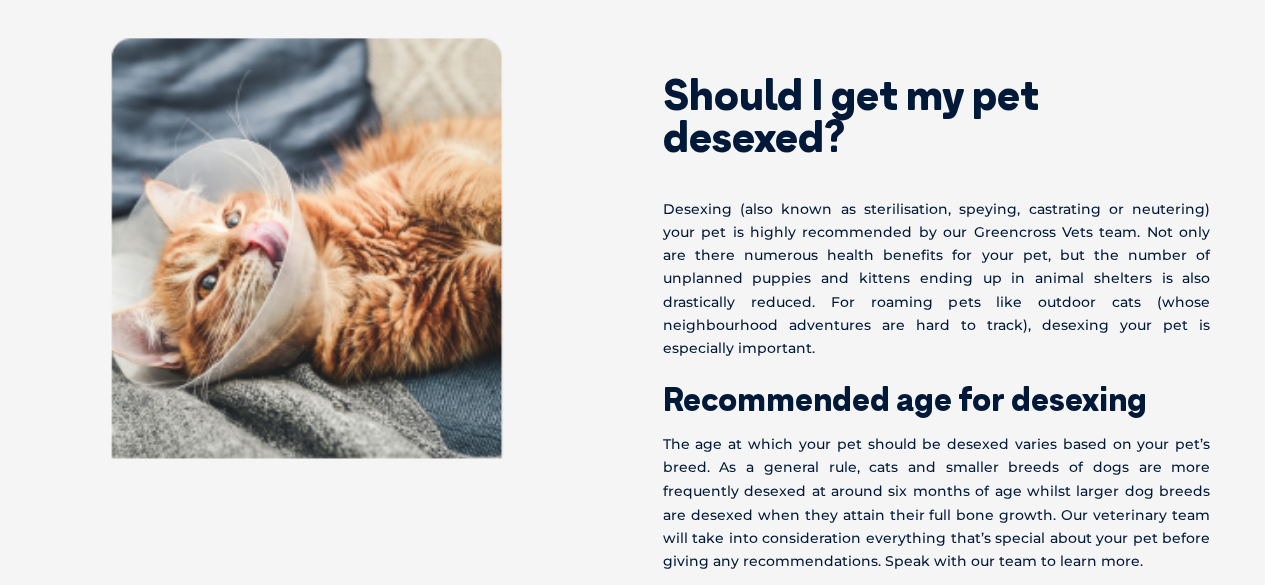 scroll, scrollTop: 1600, scrollLeft: 0, axis: vertical 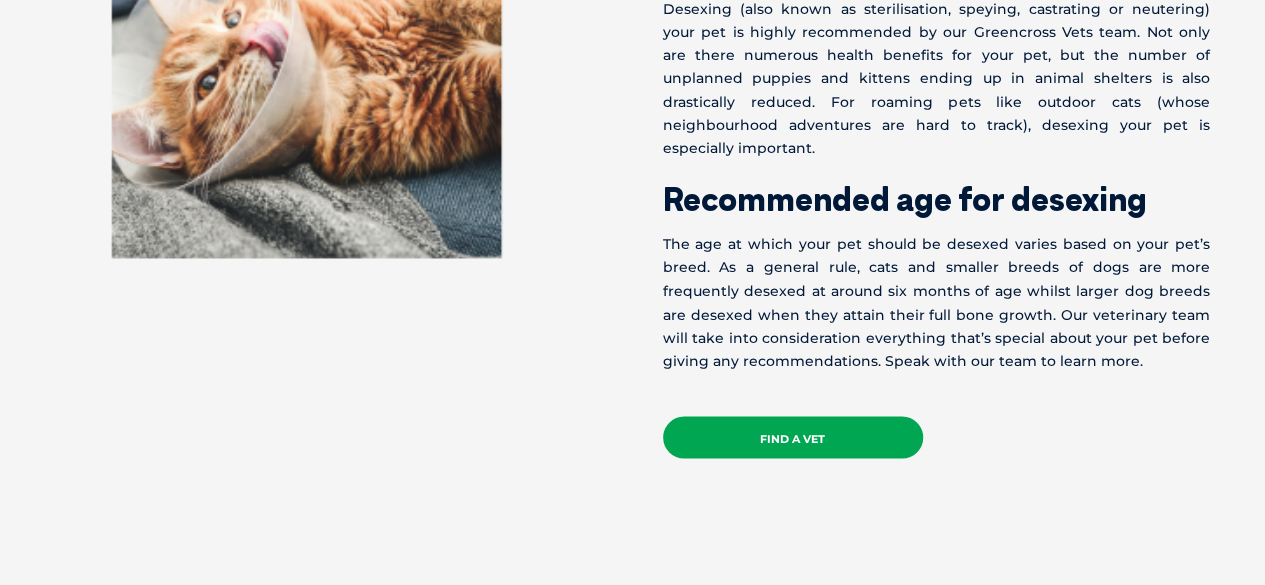 click on "Find a Vet" at bounding box center (793, 437) 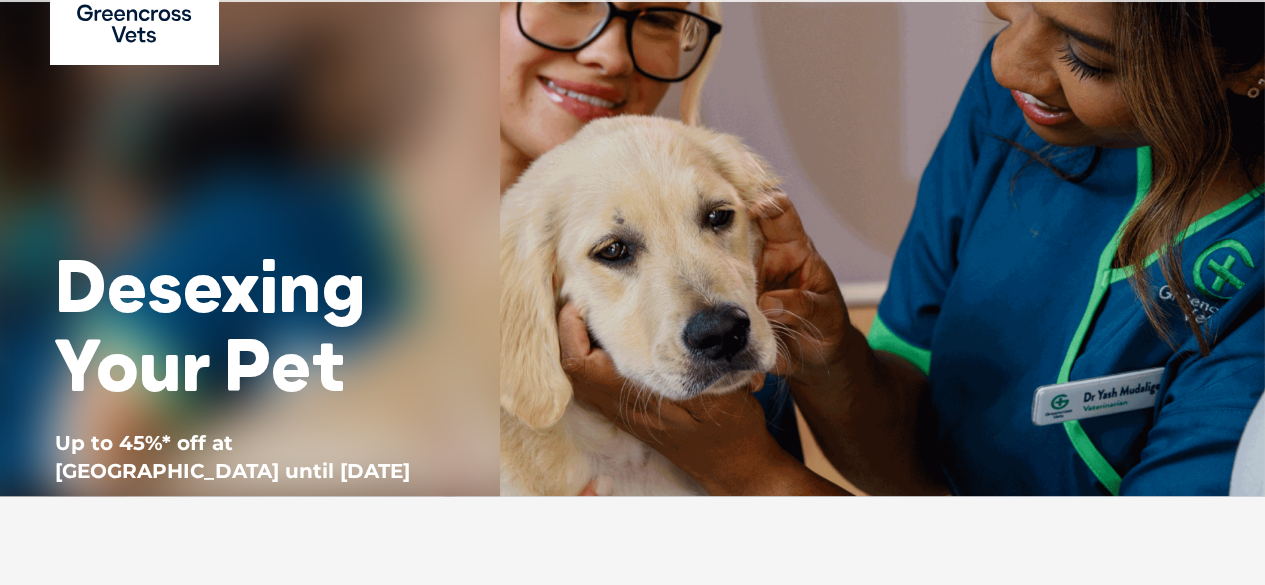scroll, scrollTop: 100, scrollLeft: 0, axis: vertical 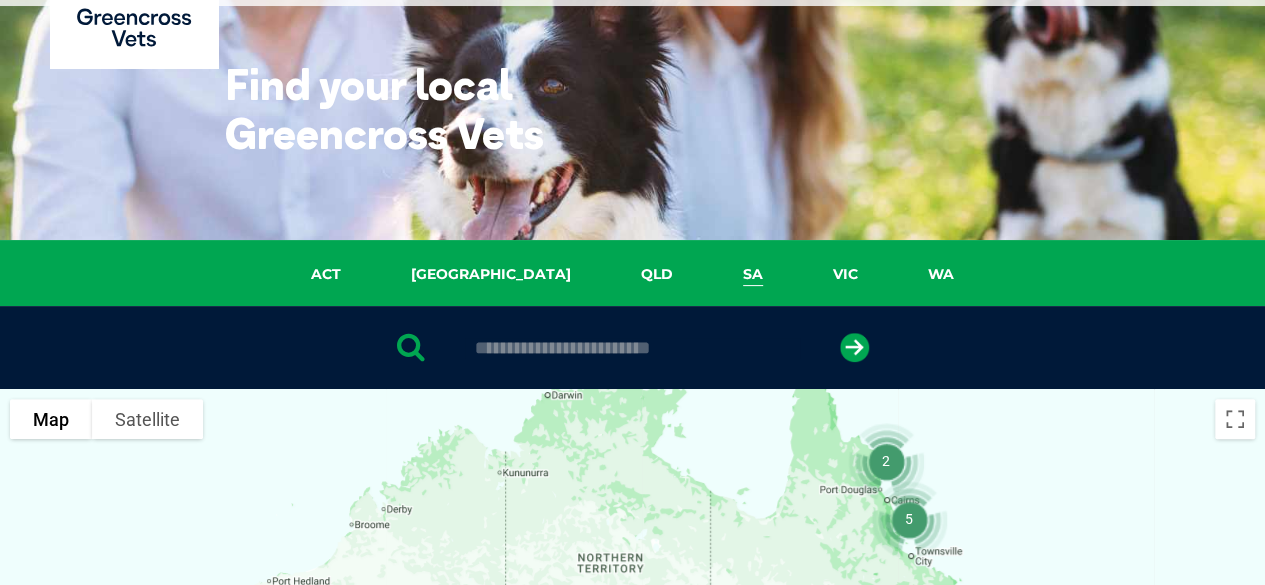 click on "SA" at bounding box center [753, 274] 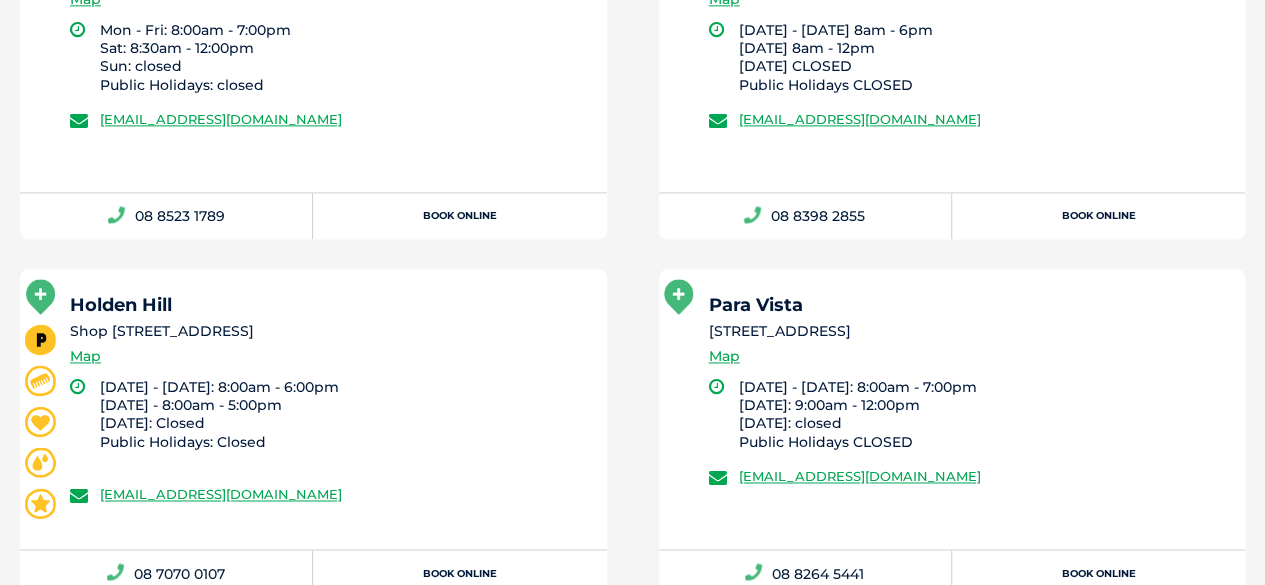 scroll, scrollTop: 1559, scrollLeft: 0, axis: vertical 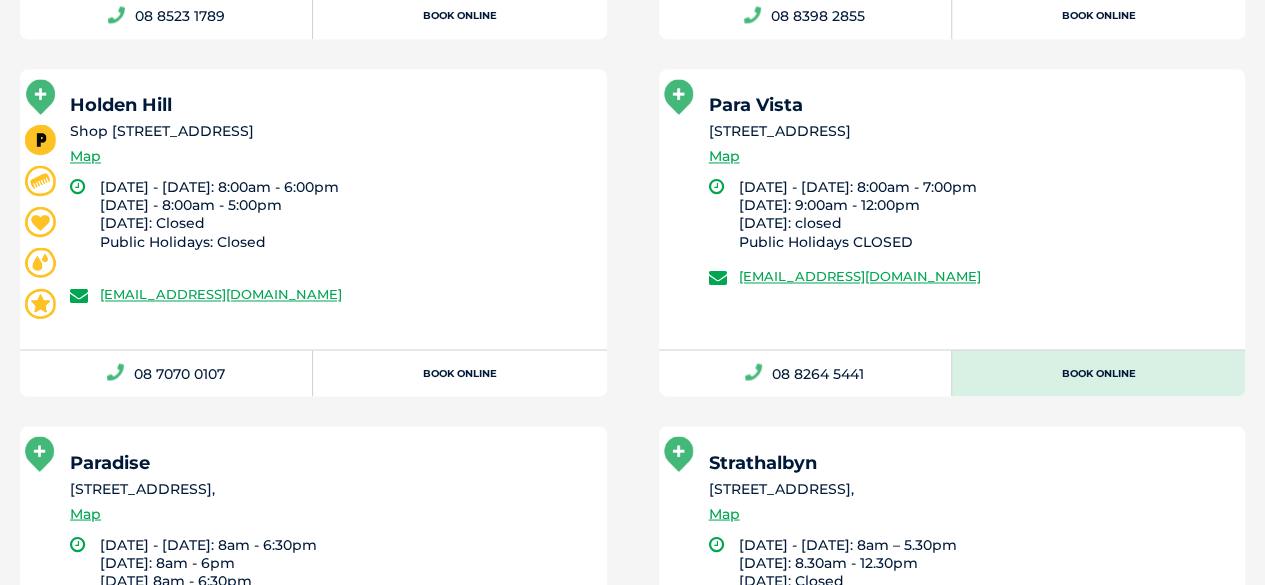 click on "Book Online" at bounding box center [1098, 373] 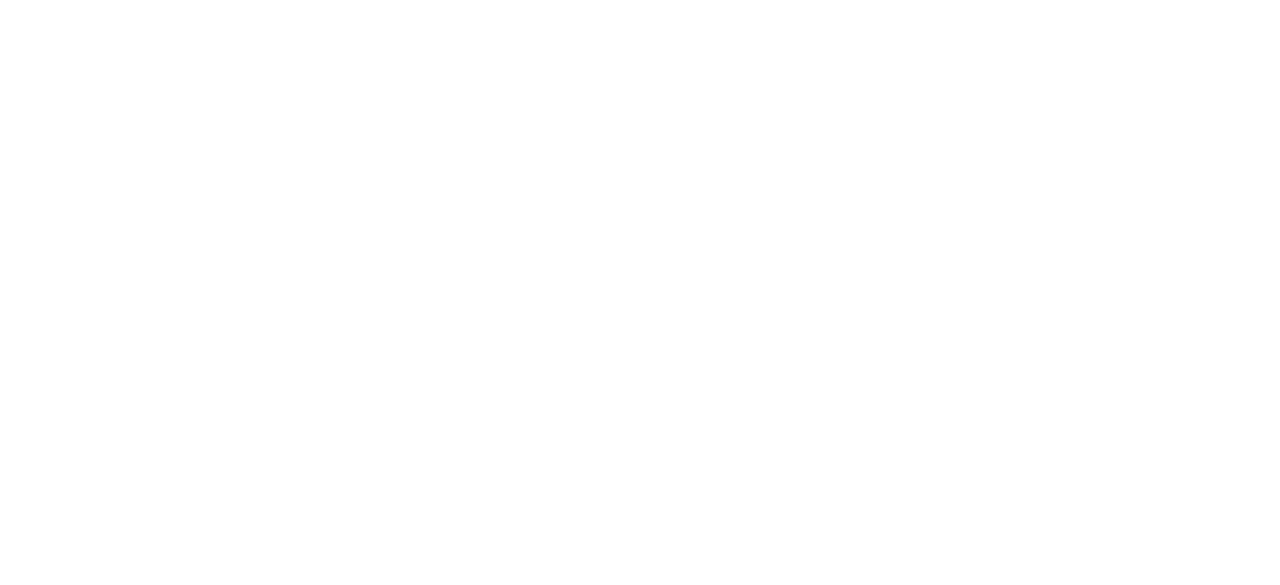 scroll, scrollTop: 0, scrollLeft: 0, axis: both 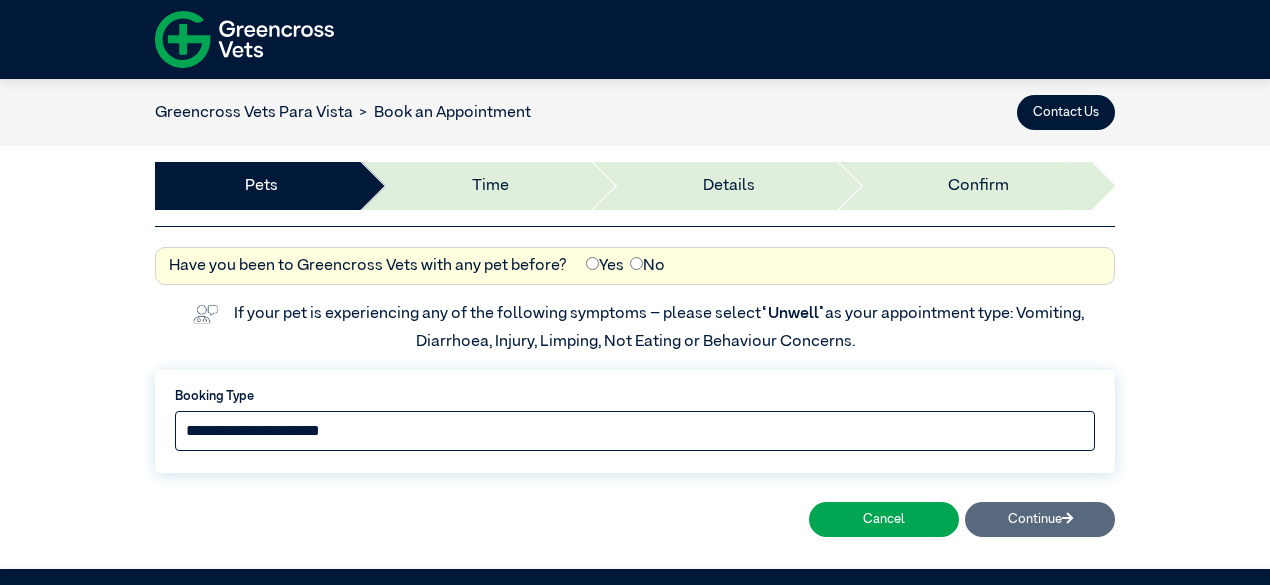 click on "**********" at bounding box center (635, 431) 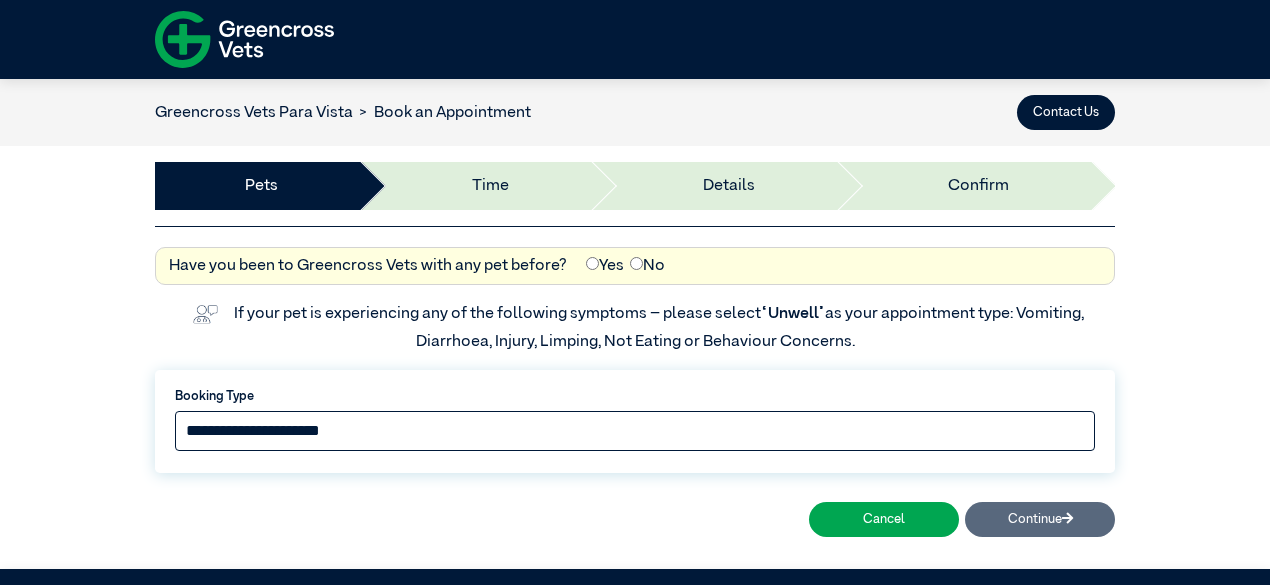 select on "*****" 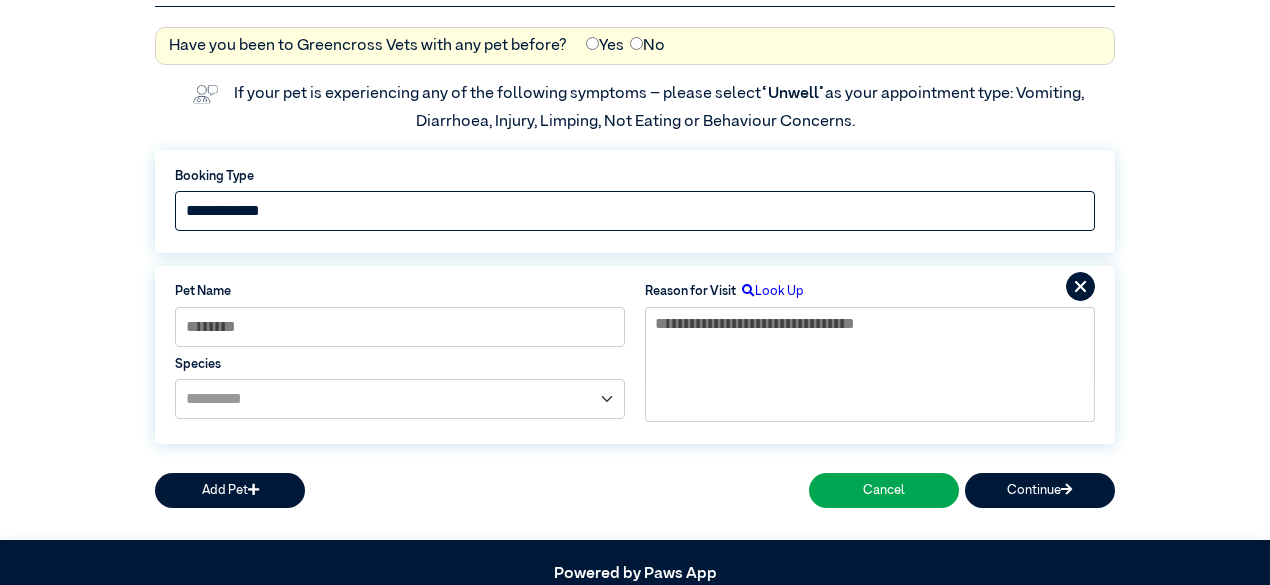 scroll, scrollTop: 388, scrollLeft: 0, axis: vertical 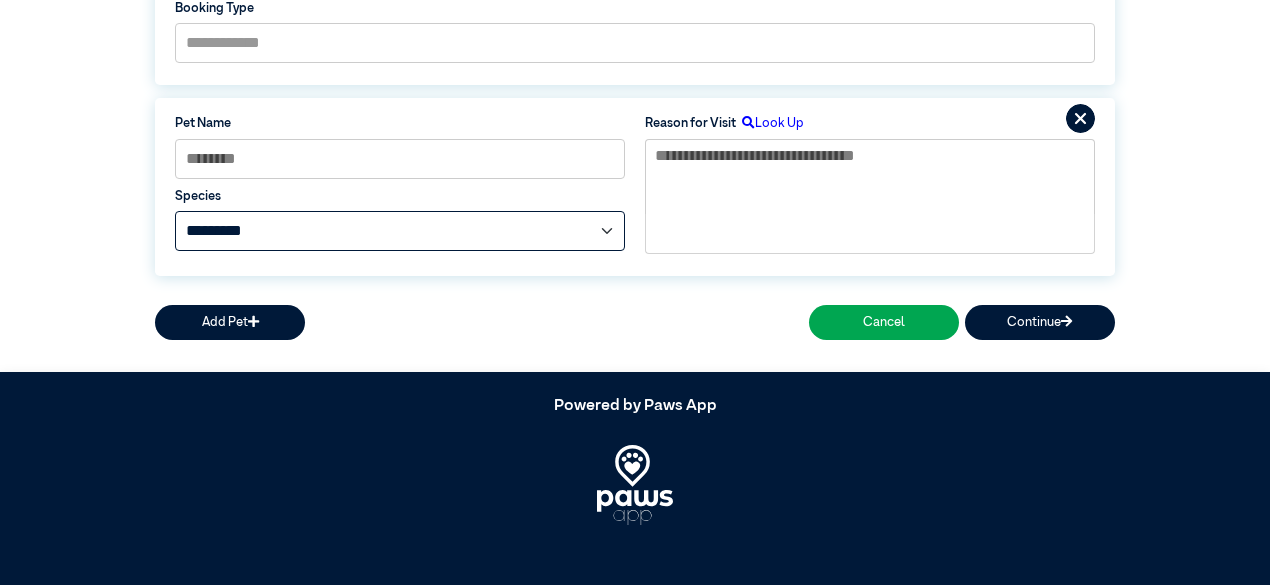 click on "**********" at bounding box center [400, 231] 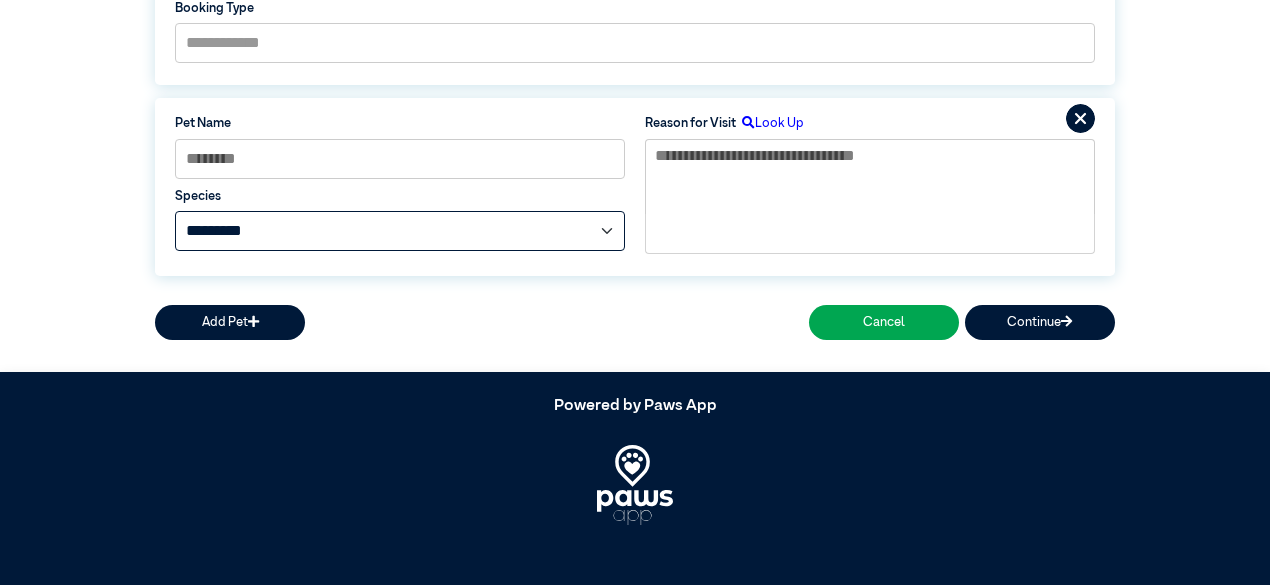 select on "*****" 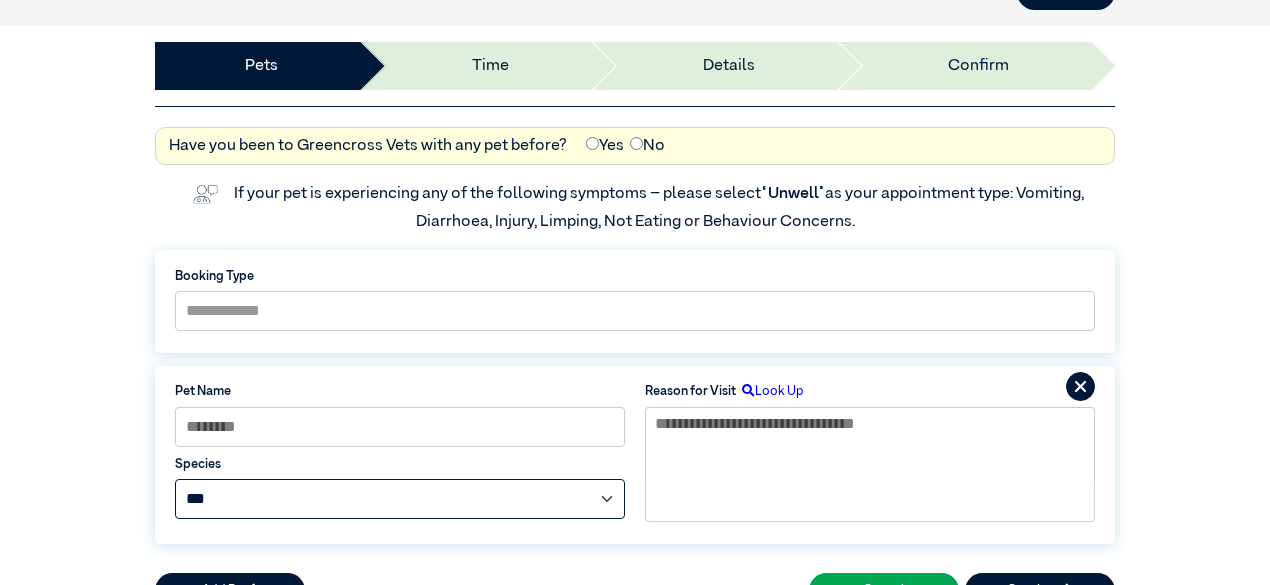 scroll, scrollTop: 300, scrollLeft: 0, axis: vertical 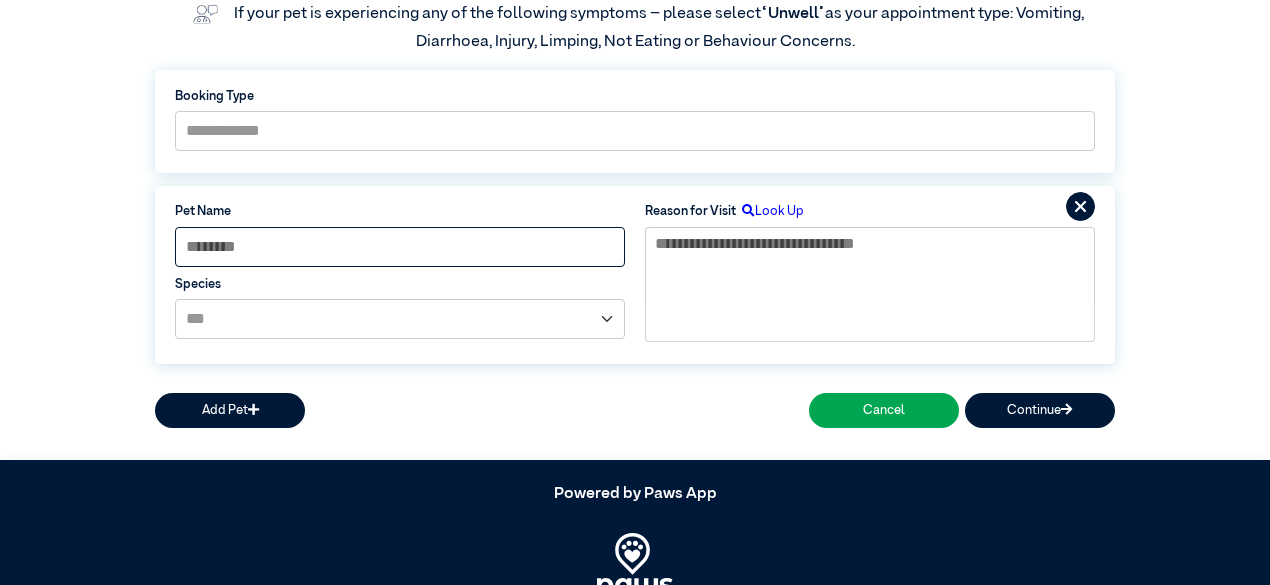 click at bounding box center (400, 247) 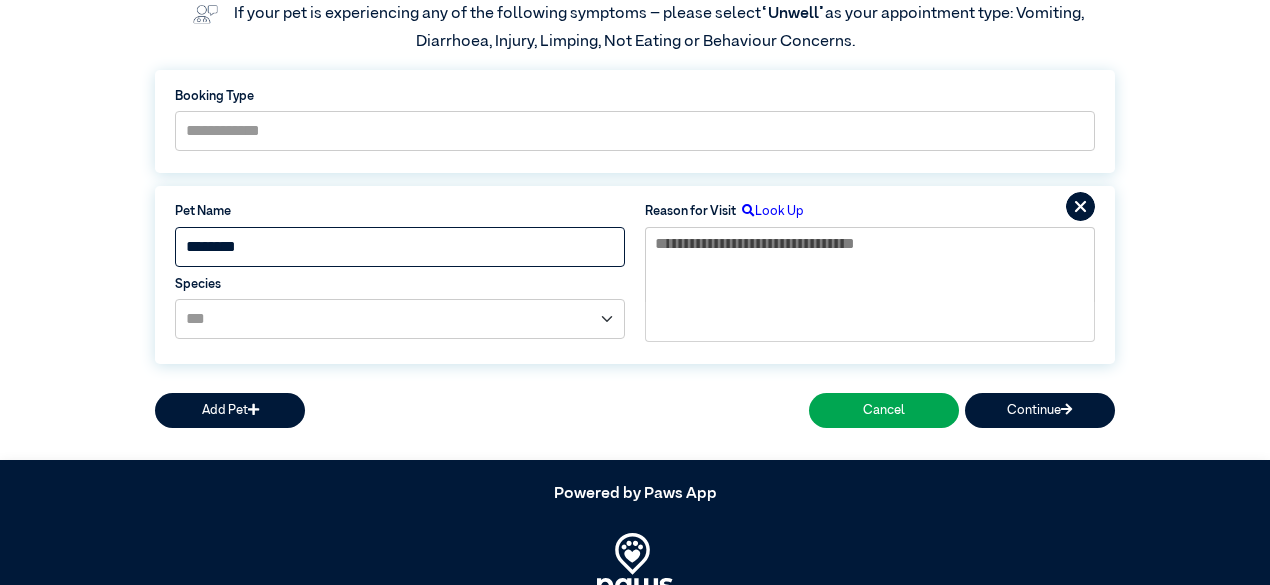 type on "********" 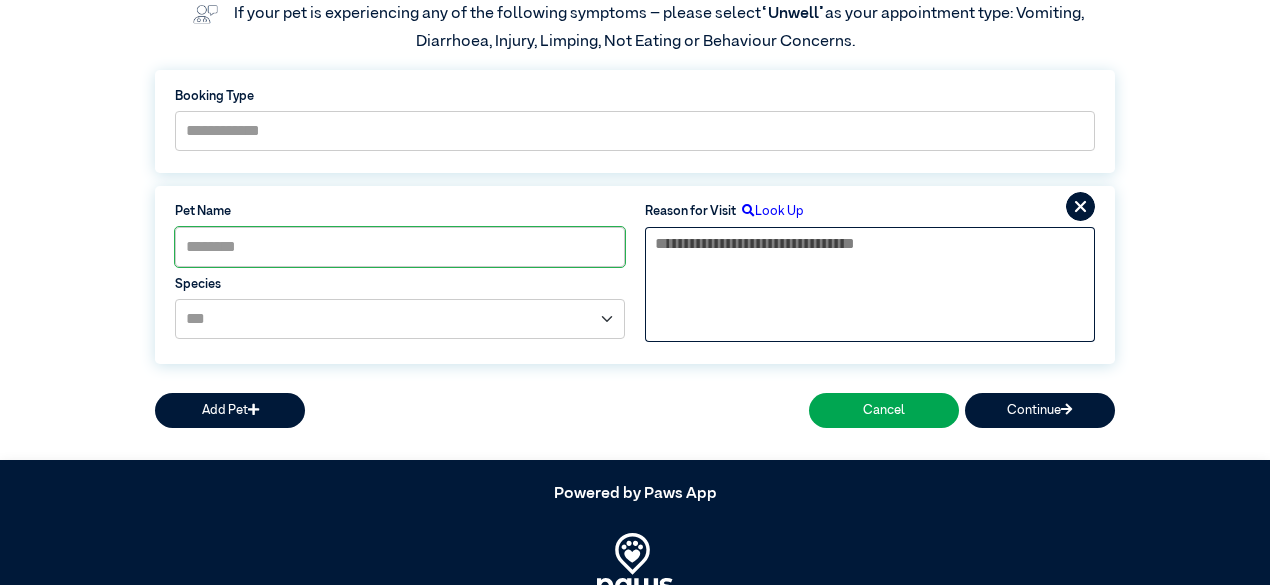 click at bounding box center (870, 265) 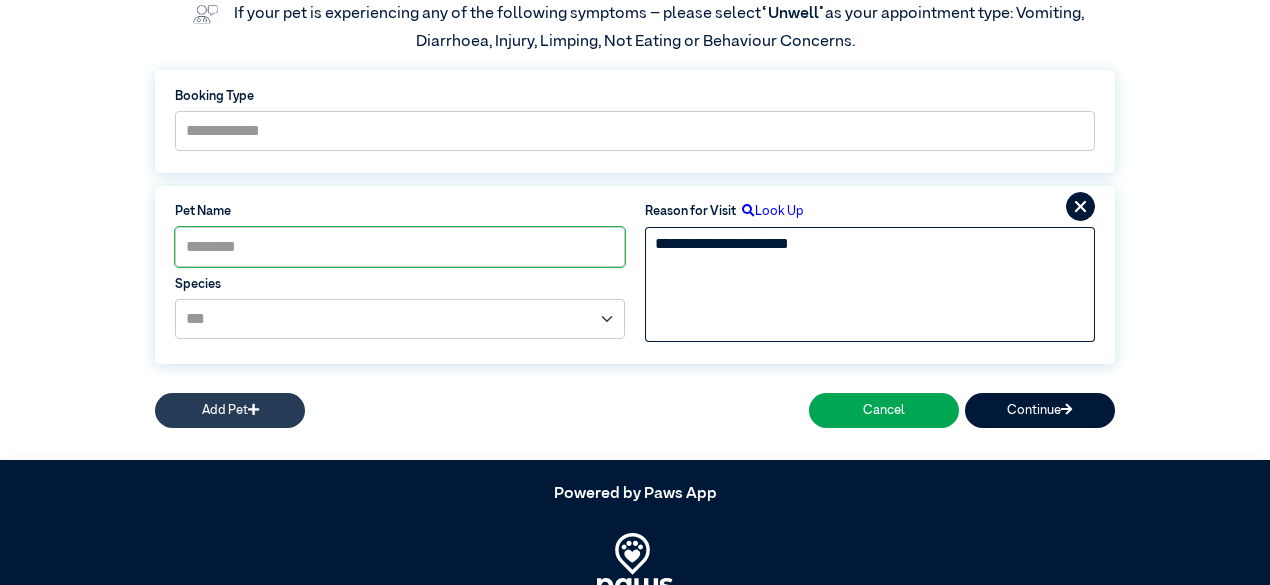 type on "**********" 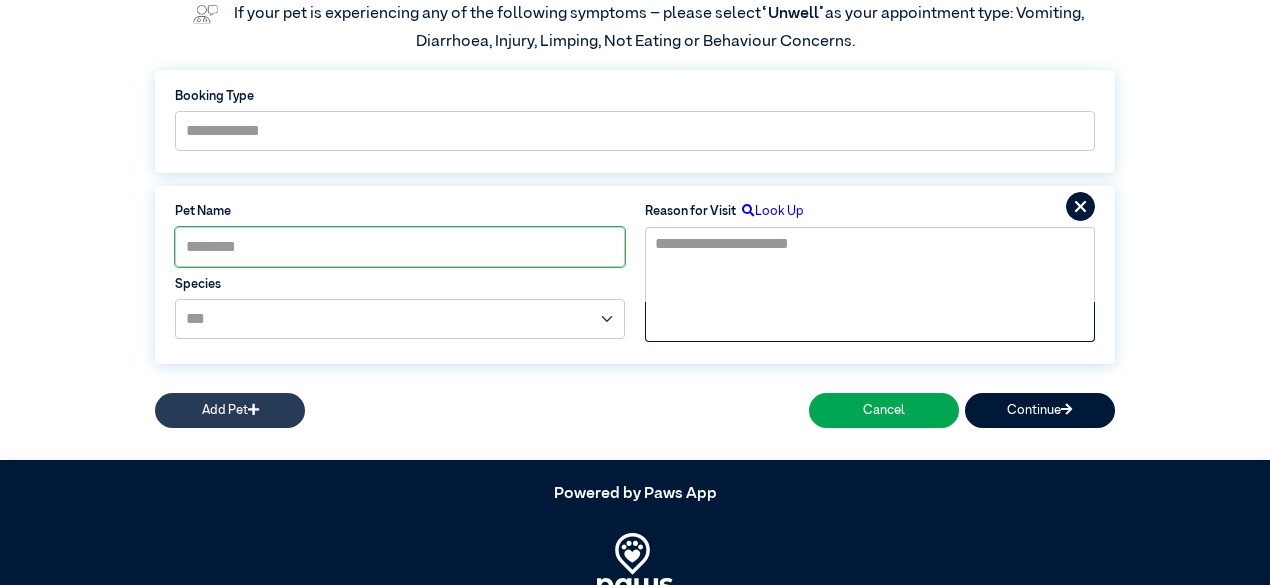 click on "Add Pet" at bounding box center (230, 410) 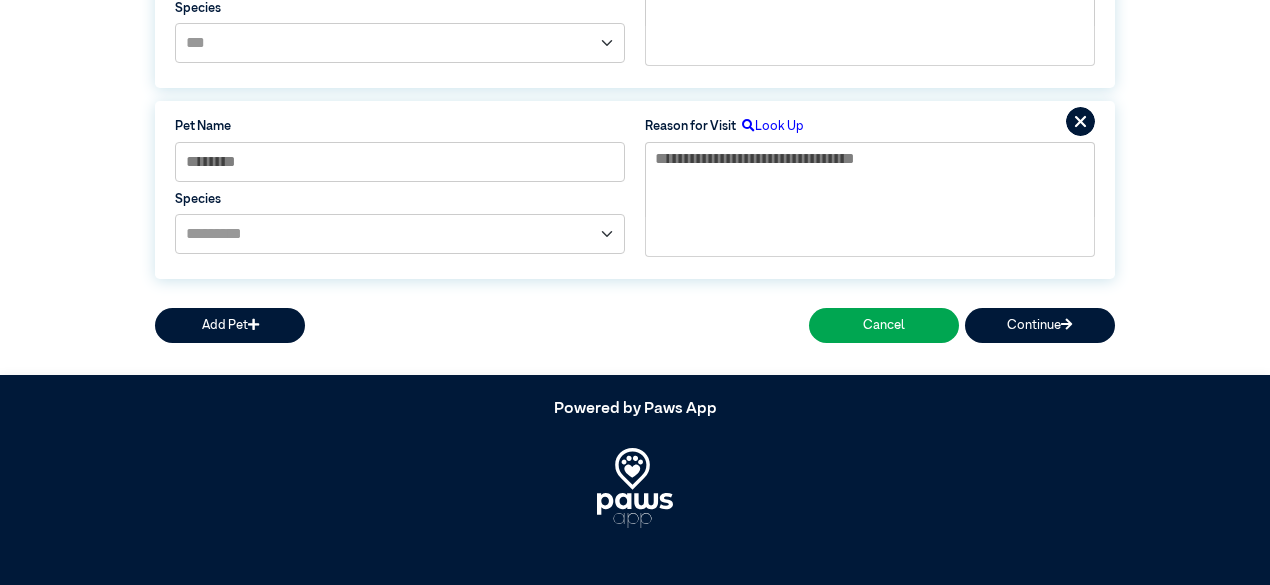 scroll, scrollTop: 579, scrollLeft: 0, axis: vertical 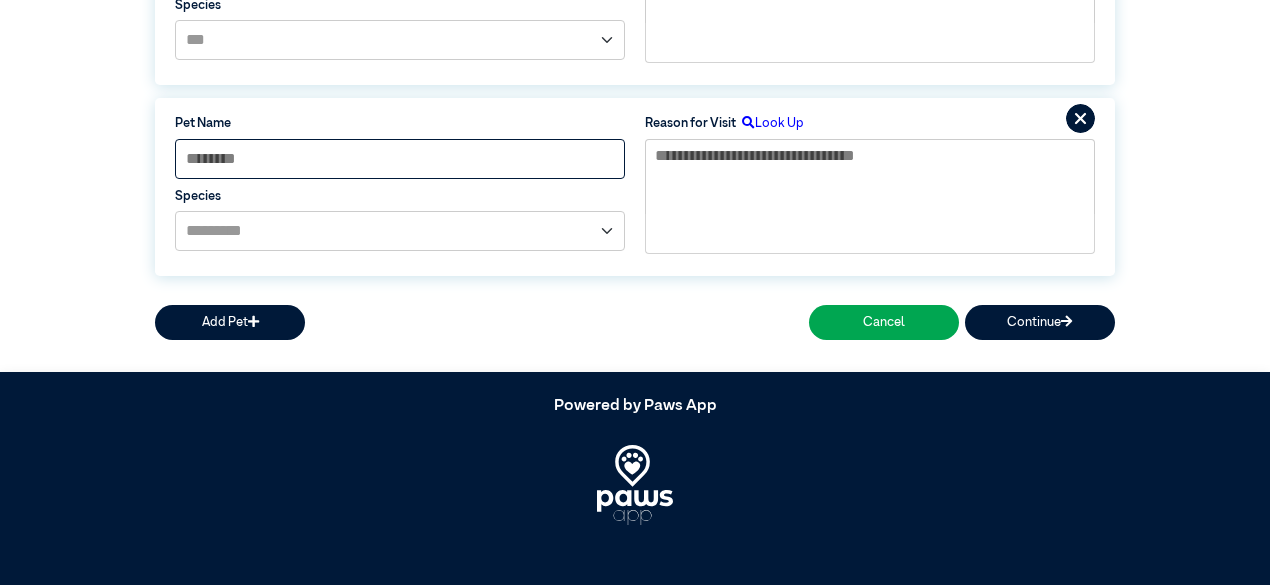 click at bounding box center (400, 159) 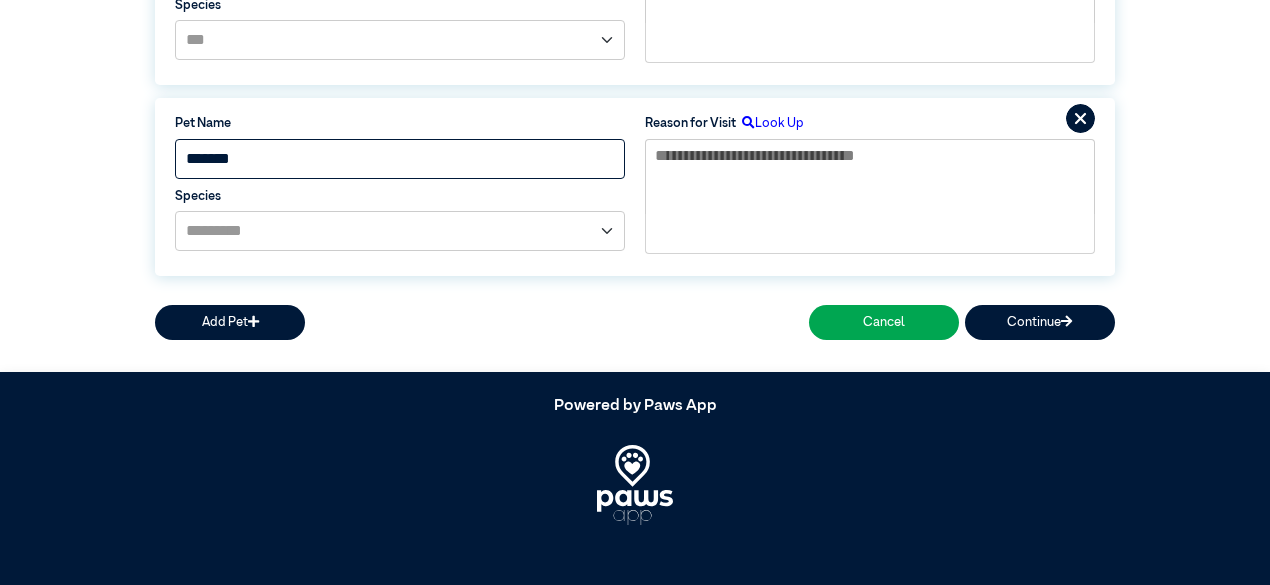 type on "*******" 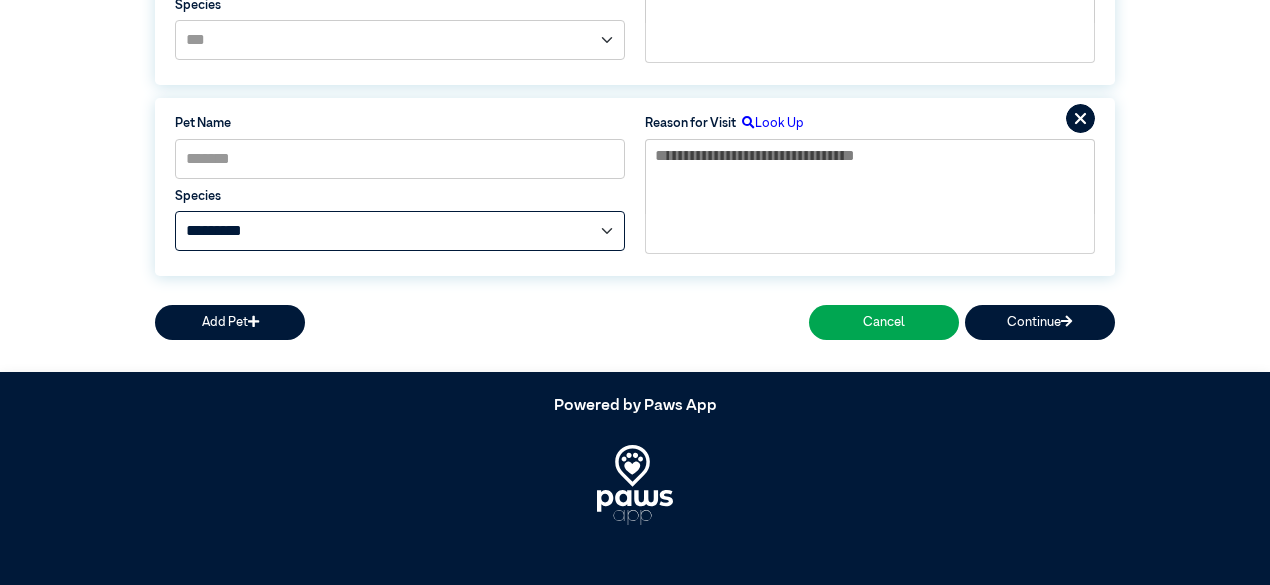 click on "**********" at bounding box center [400, 40] 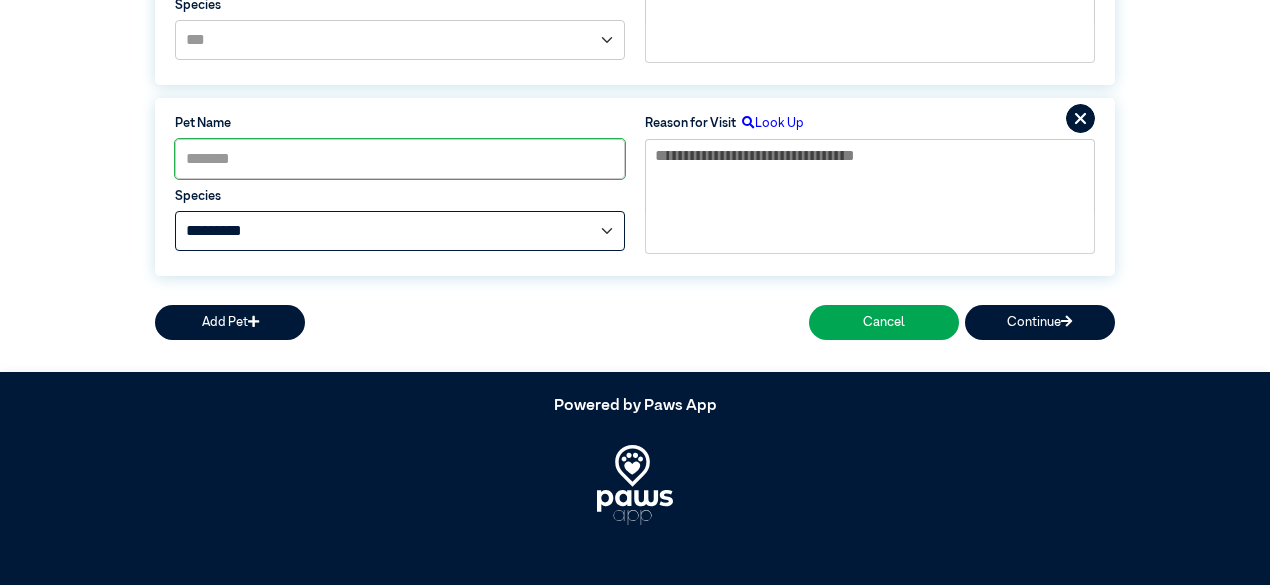 select on "*****" 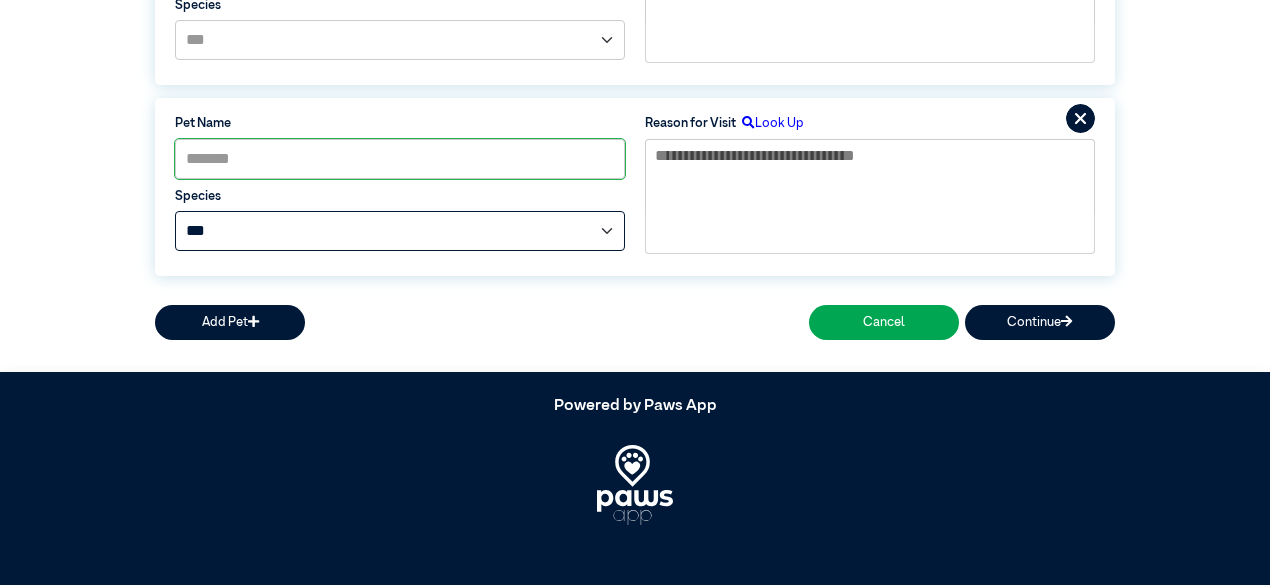 click on "**********" at bounding box center (400, 40) 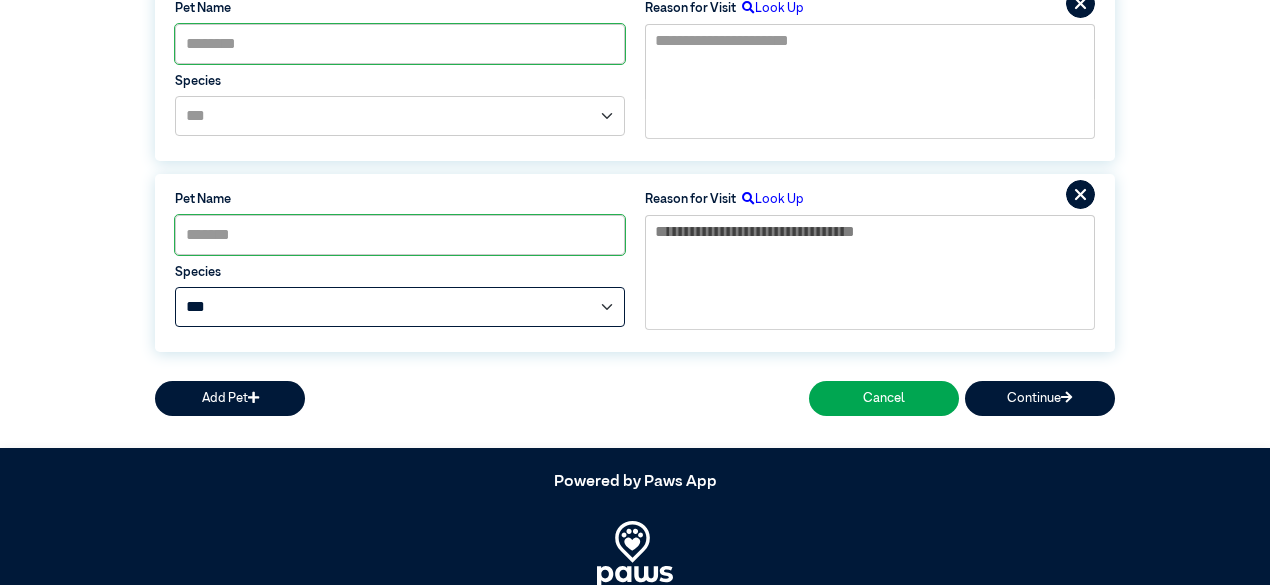 scroll, scrollTop: 379, scrollLeft: 0, axis: vertical 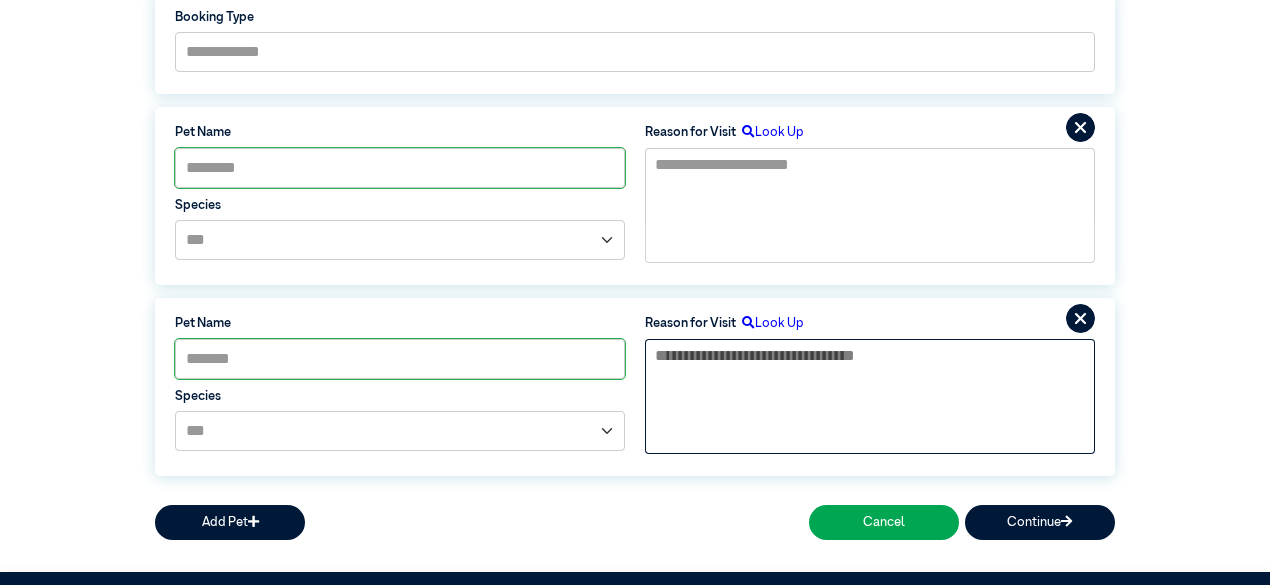 click at bounding box center [870, 377] 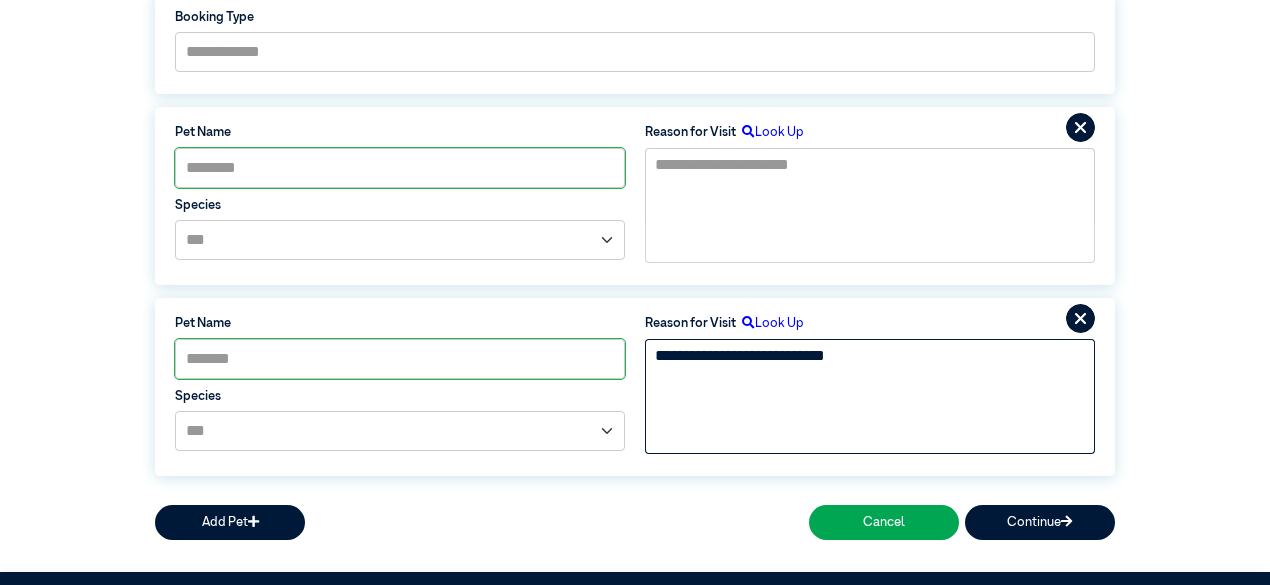 type on "**********" 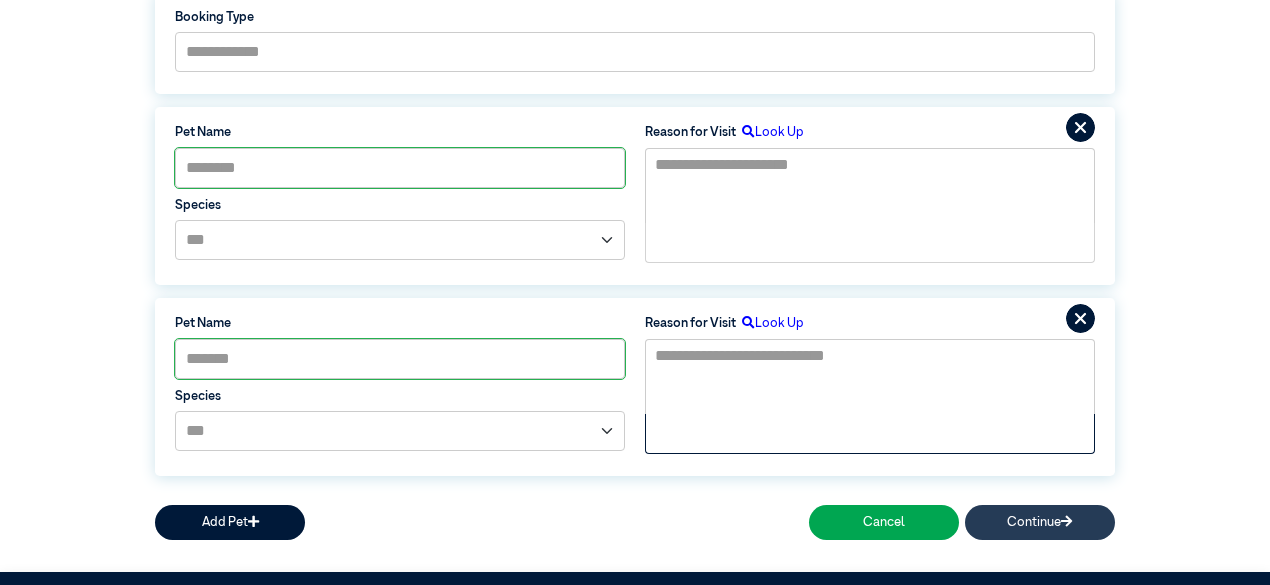 click on "Continue" at bounding box center [1040, 522] 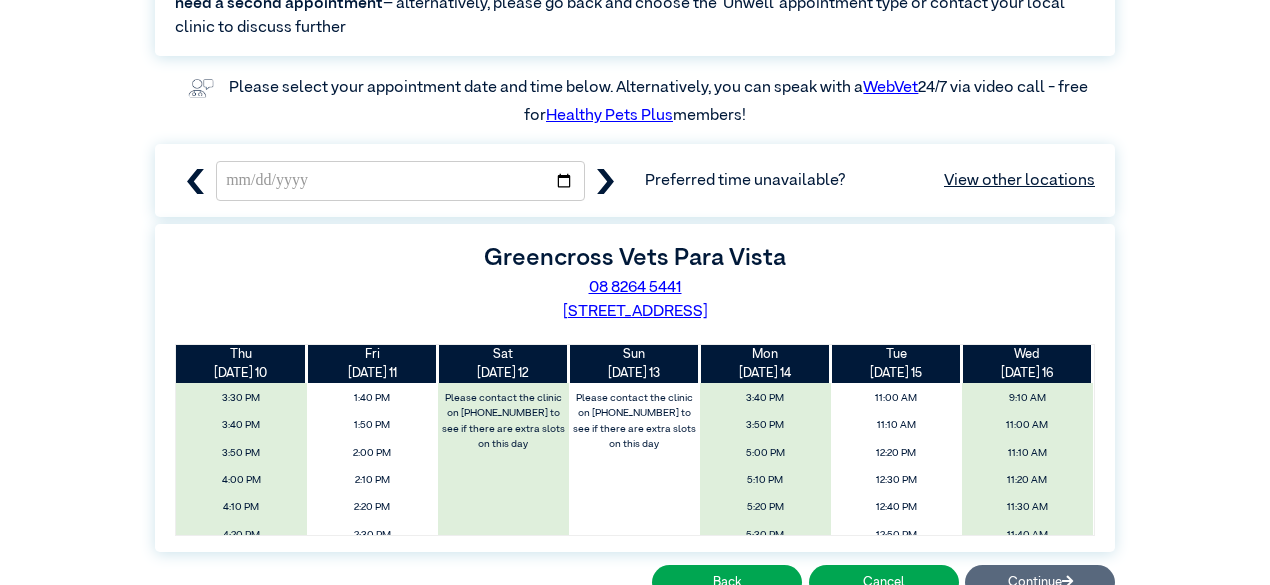 scroll, scrollTop: 560, scrollLeft: 0, axis: vertical 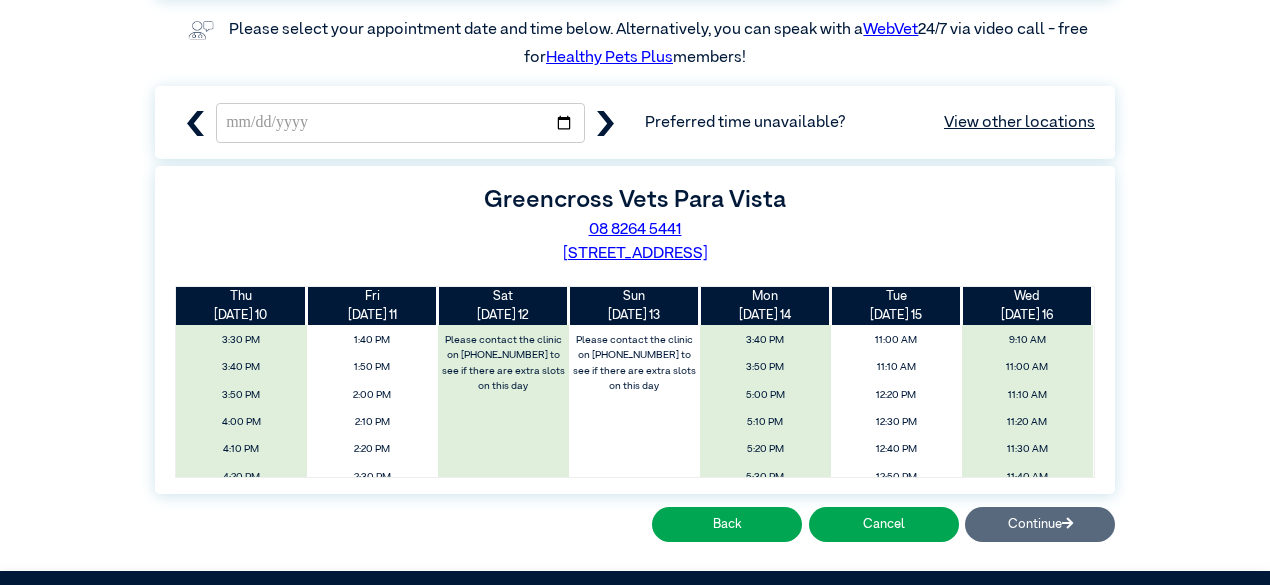 click 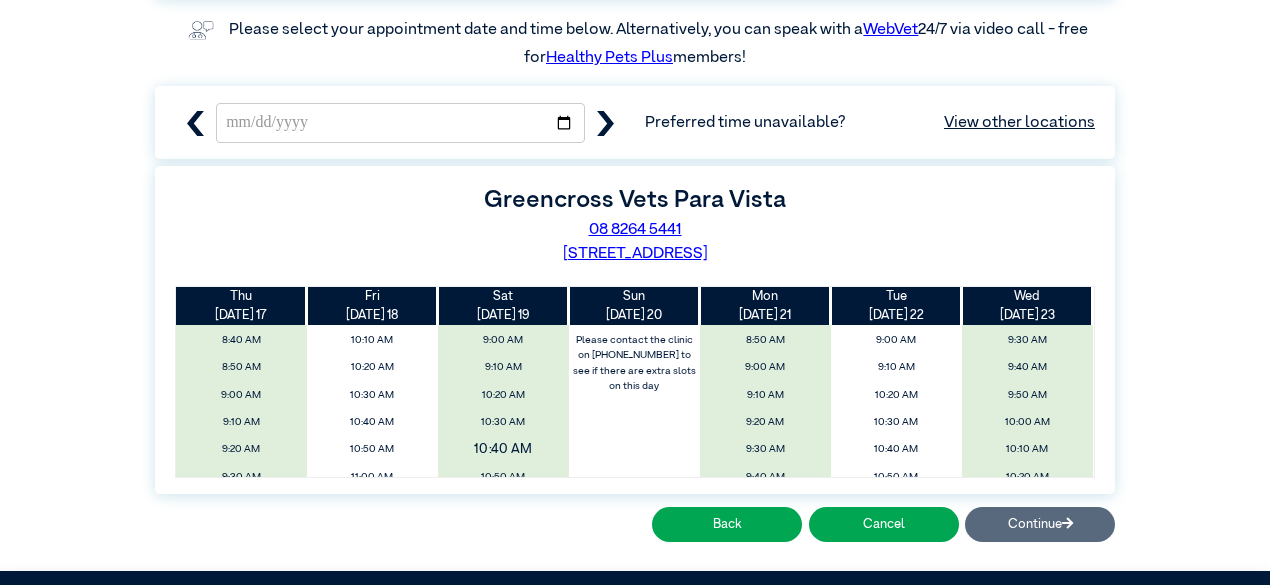 scroll, scrollTop: 100, scrollLeft: 0, axis: vertical 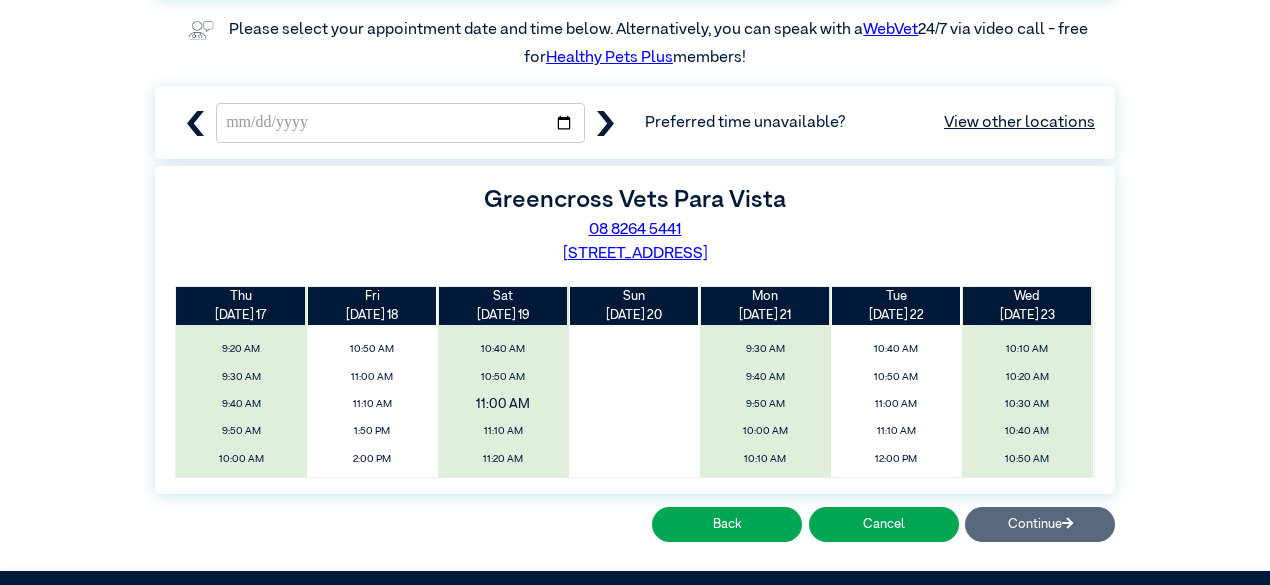 click on "11:00 AM" at bounding box center (503, 404) 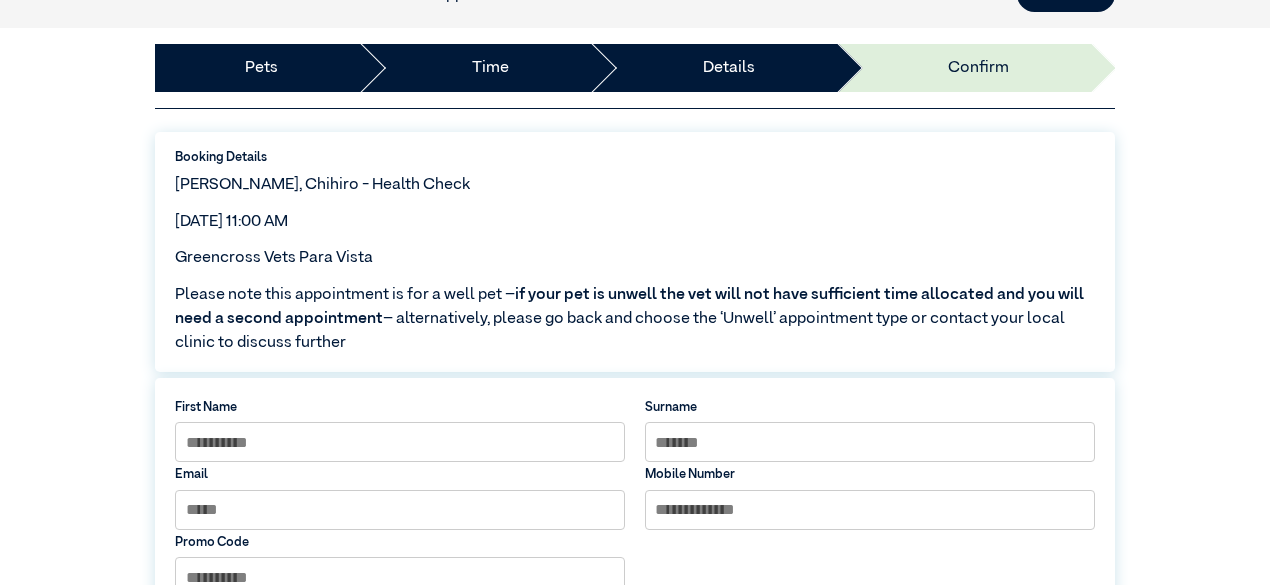 scroll, scrollTop: 218, scrollLeft: 0, axis: vertical 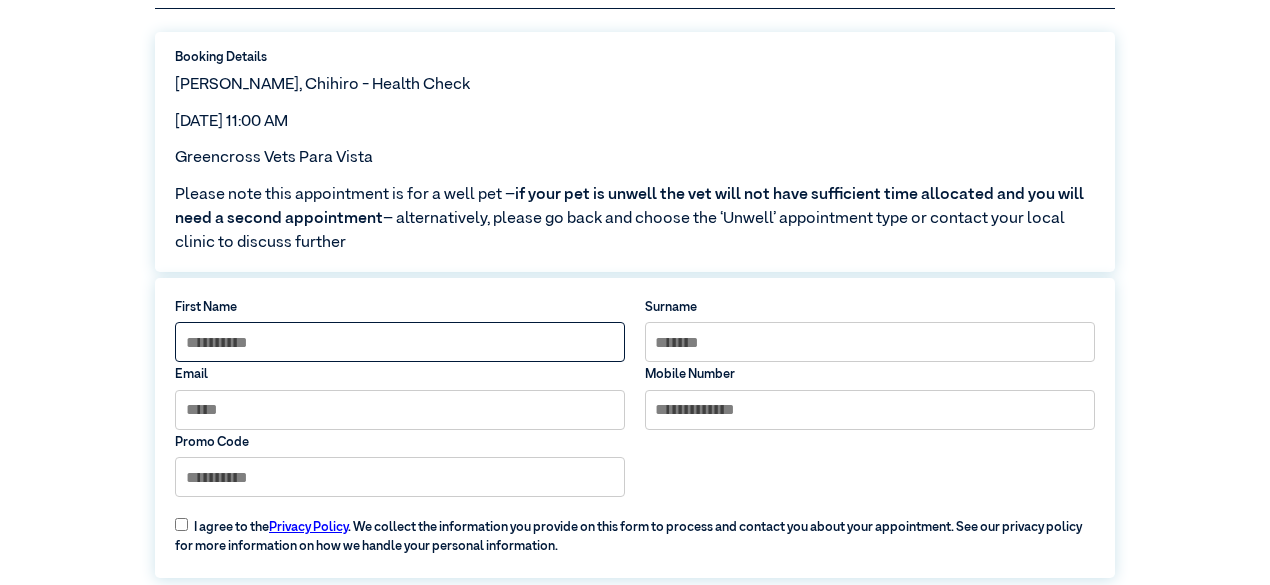 click at bounding box center (400, 342) 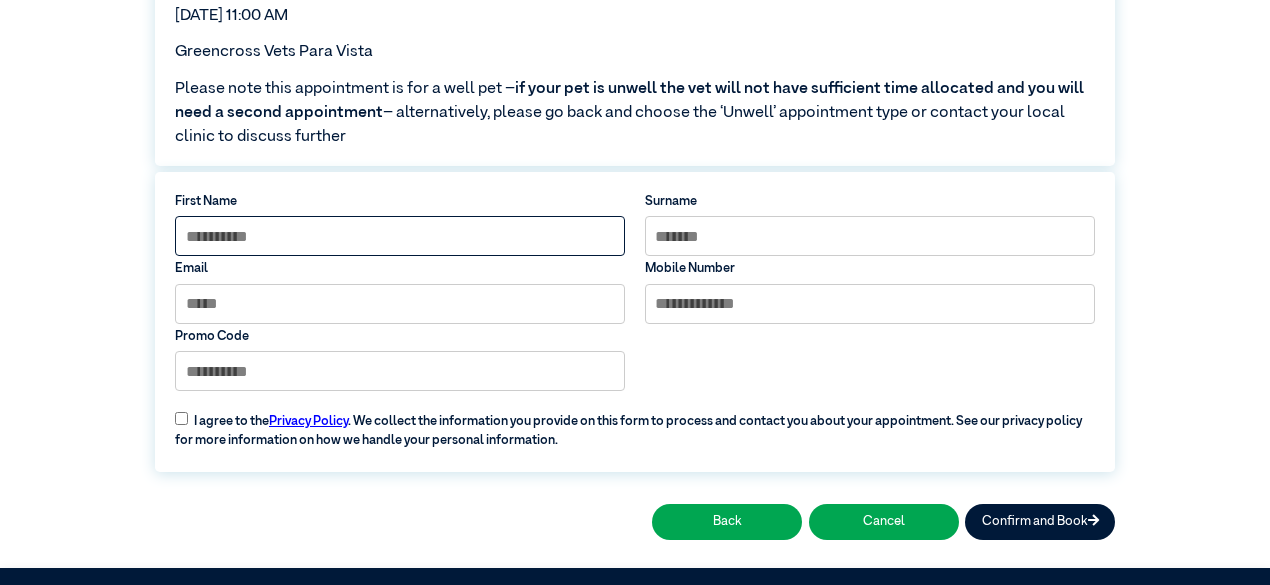 scroll, scrollTop: 218, scrollLeft: 0, axis: vertical 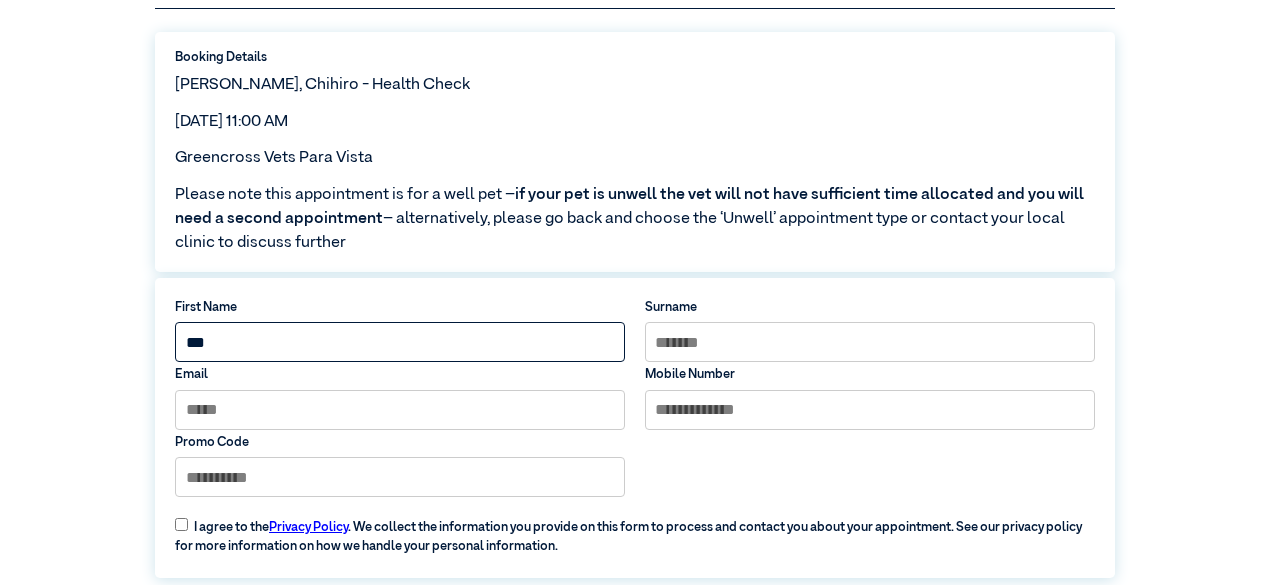 type on "***" 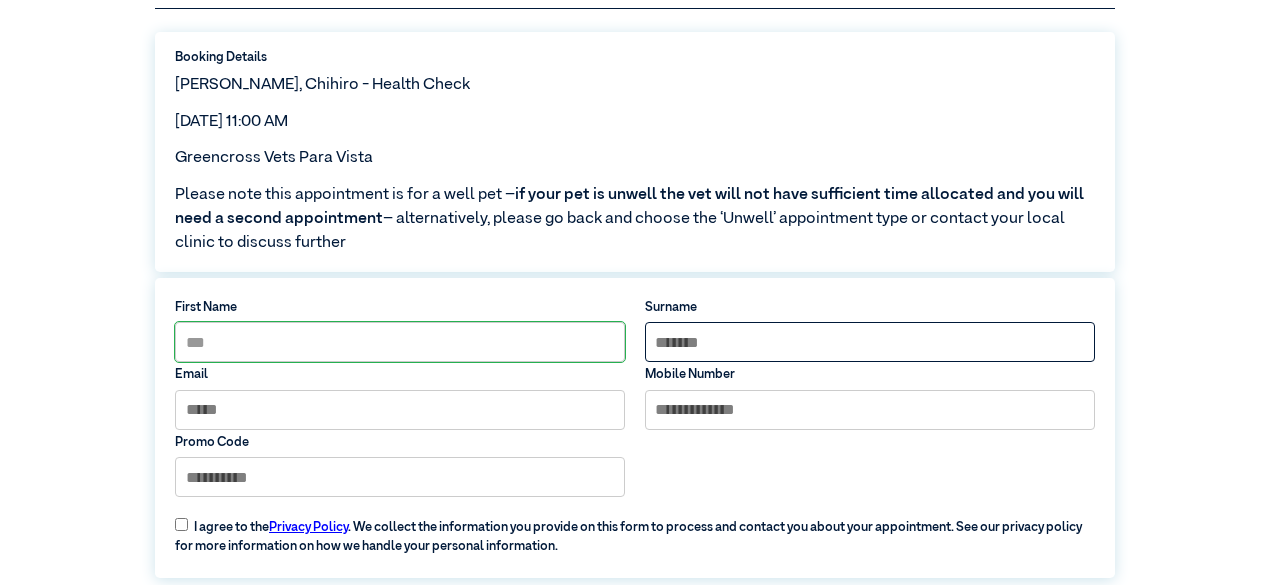 click at bounding box center [870, 342] 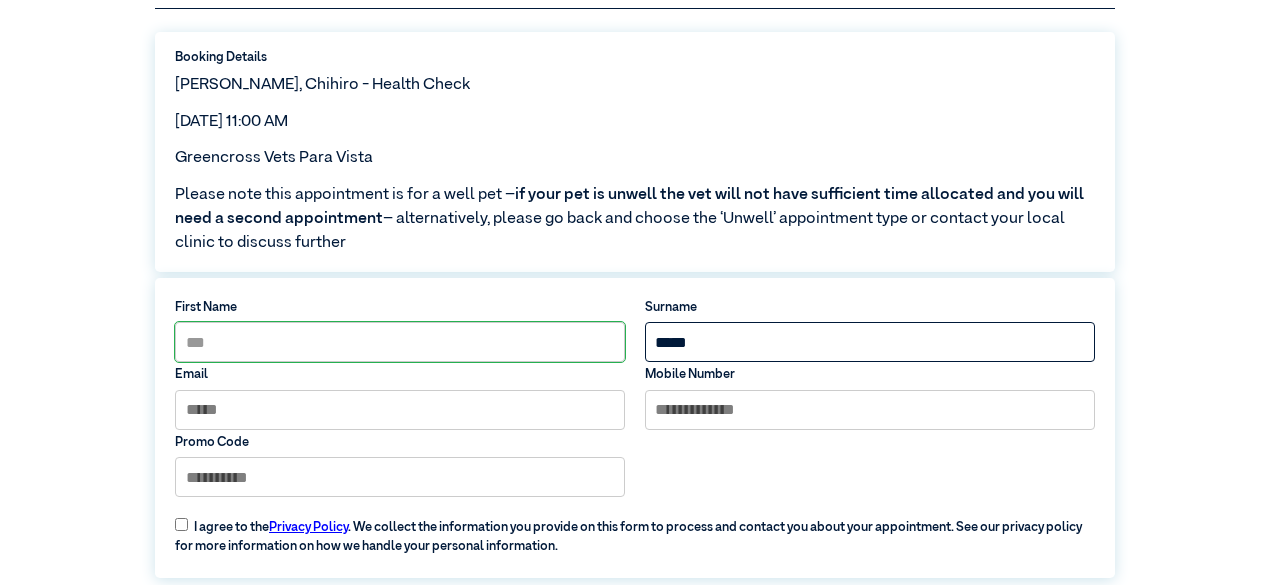 type on "*****" 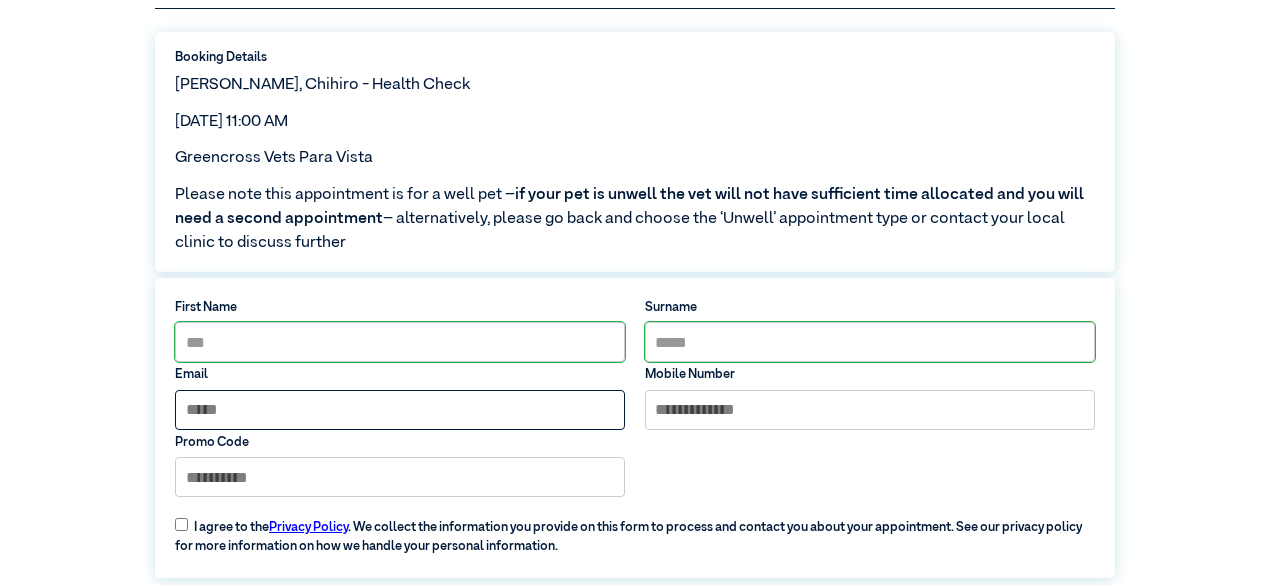 click at bounding box center (400, 410) 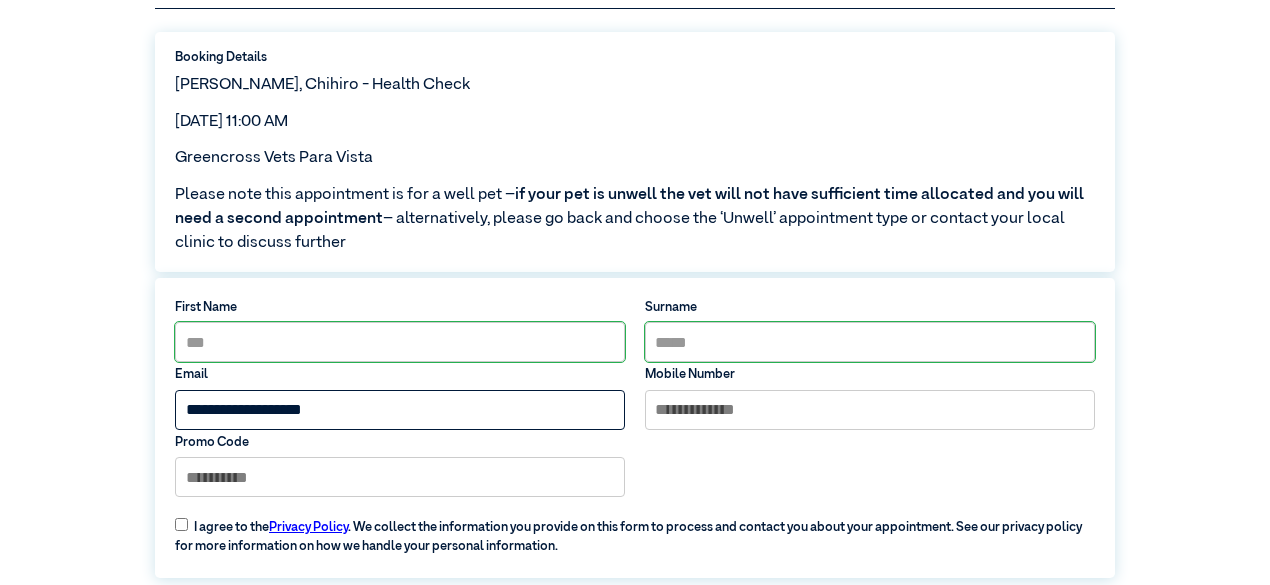 type on "**********" 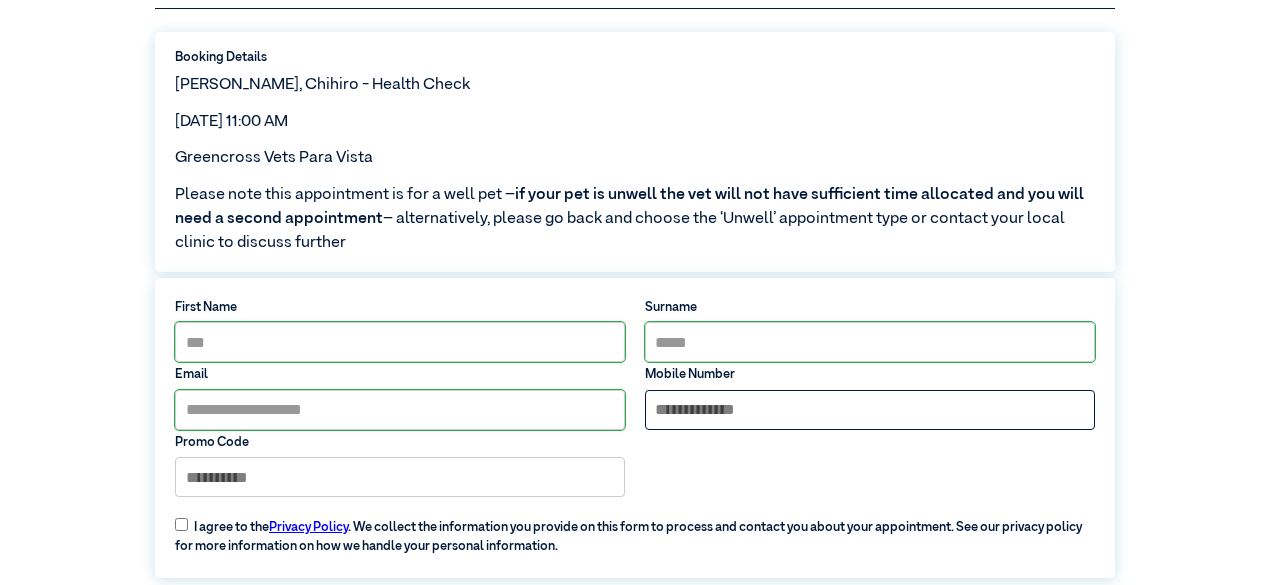 click at bounding box center [870, 410] 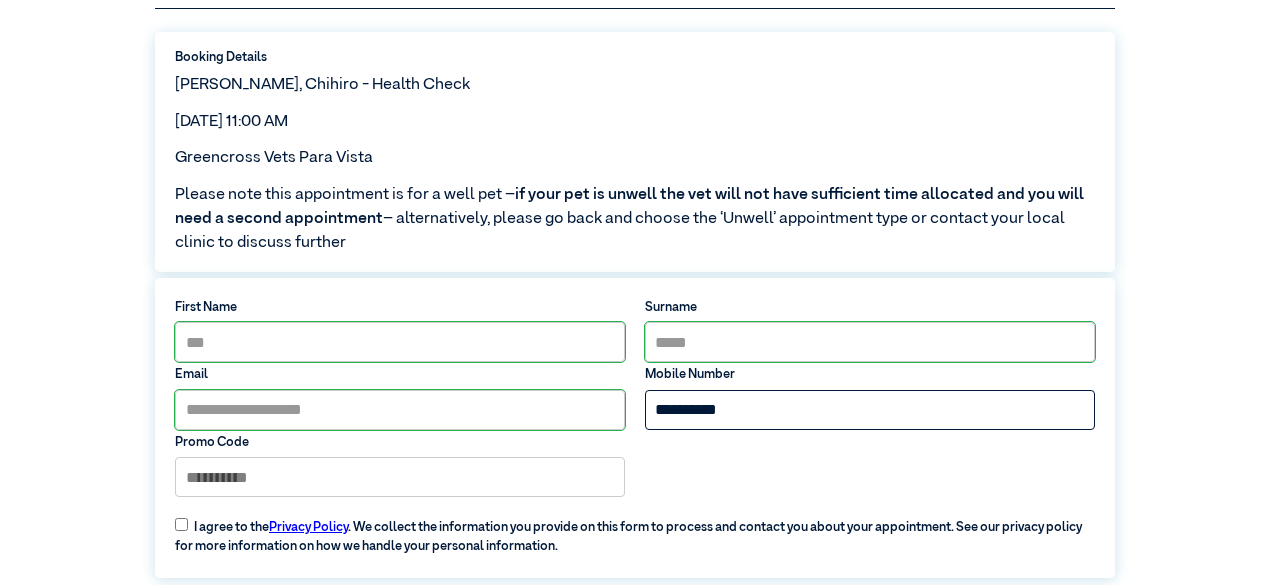 scroll, scrollTop: 318, scrollLeft: 0, axis: vertical 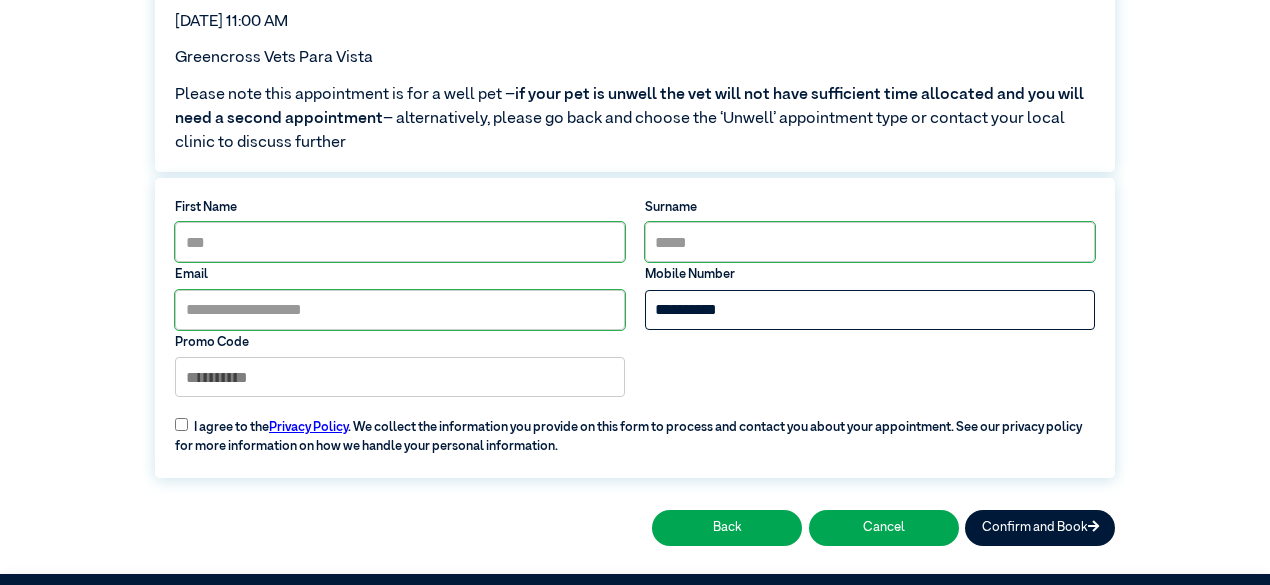type on "**********" 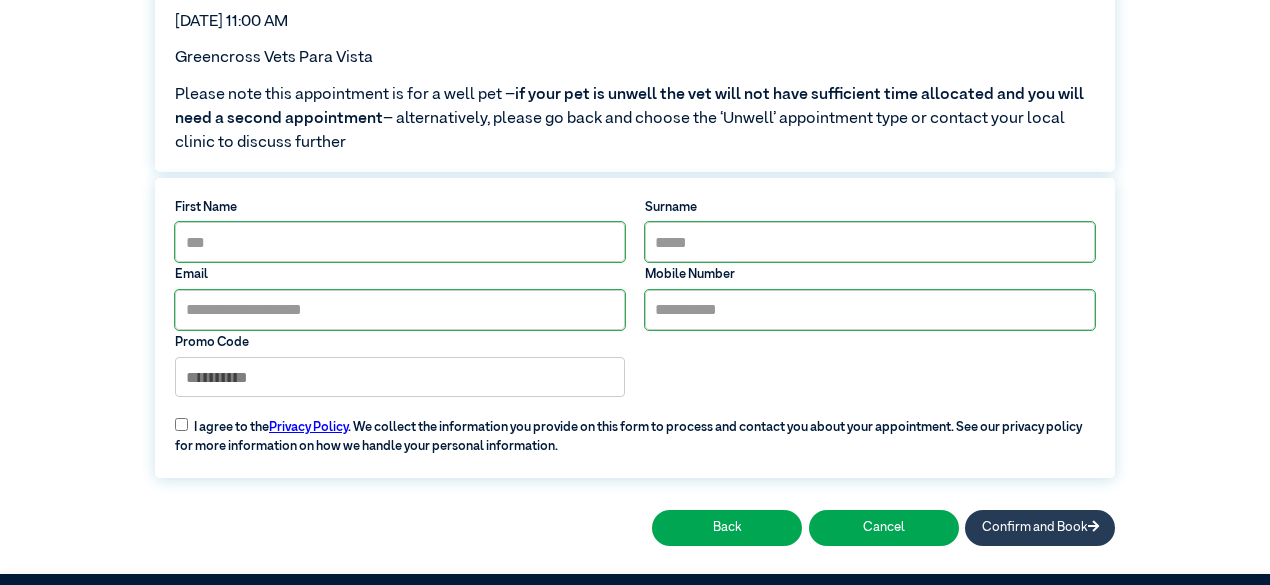 click on "Confirm and Book" at bounding box center [1040, 527] 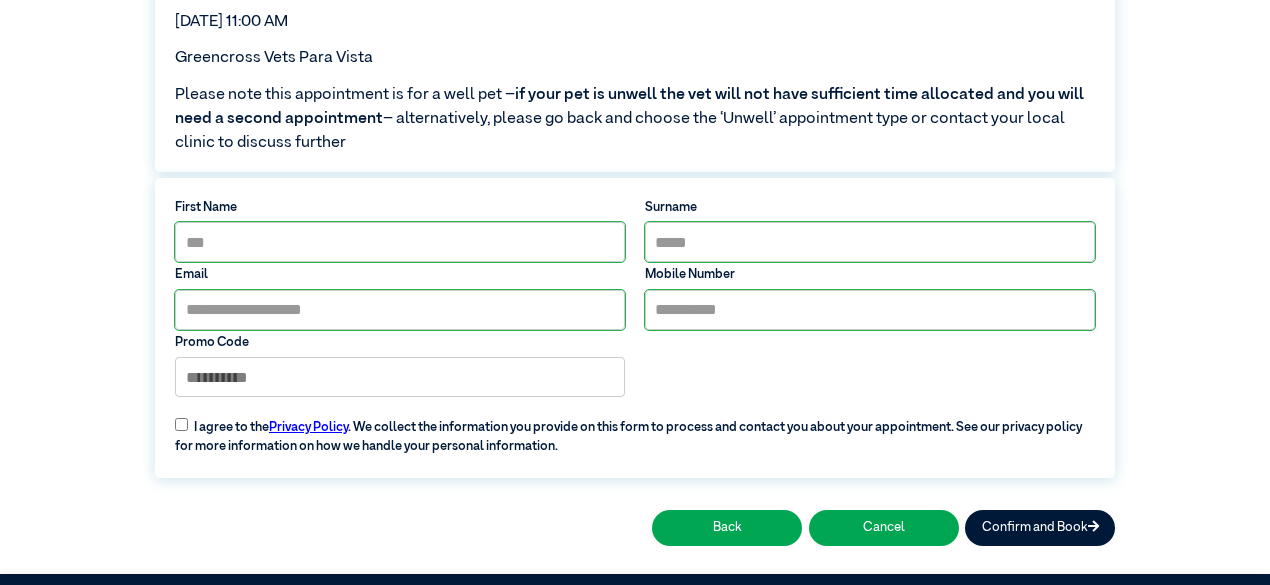 scroll, scrollTop: 78, scrollLeft: 0, axis: vertical 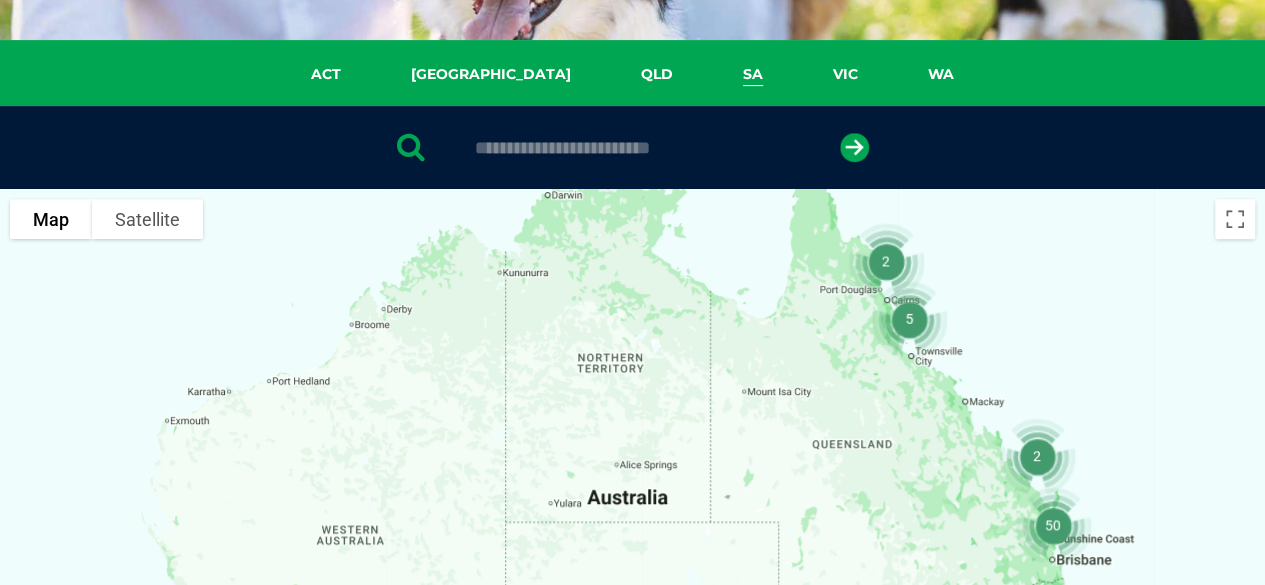 click on "SA" at bounding box center [753, 74] 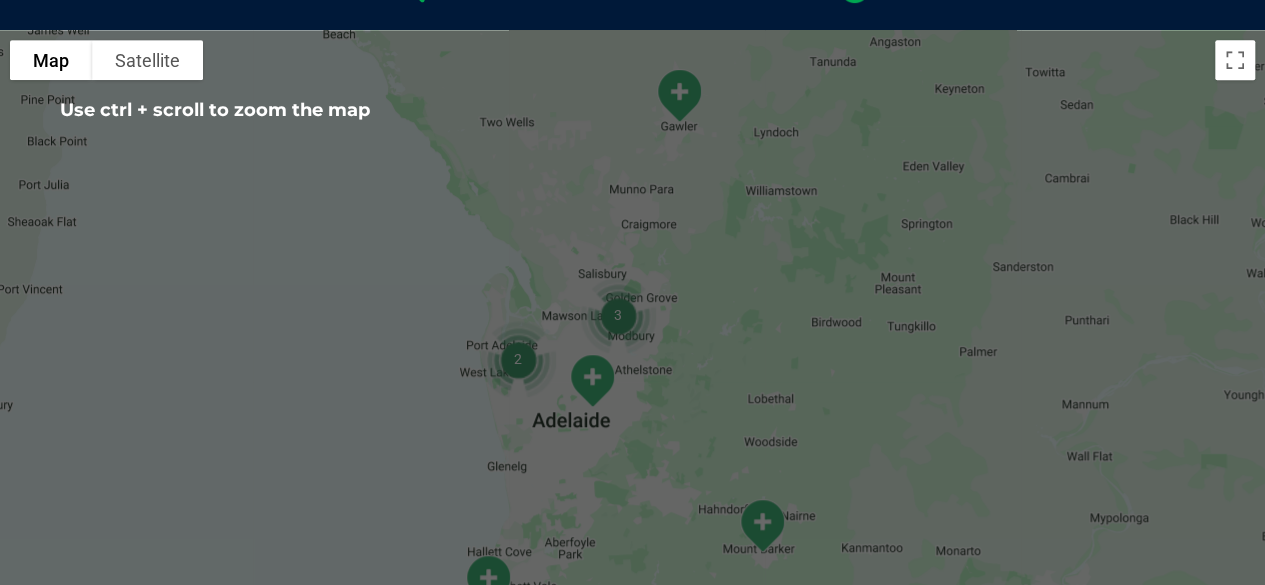 scroll, scrollTop: 259, scrollLeft: 0, axis: vertical 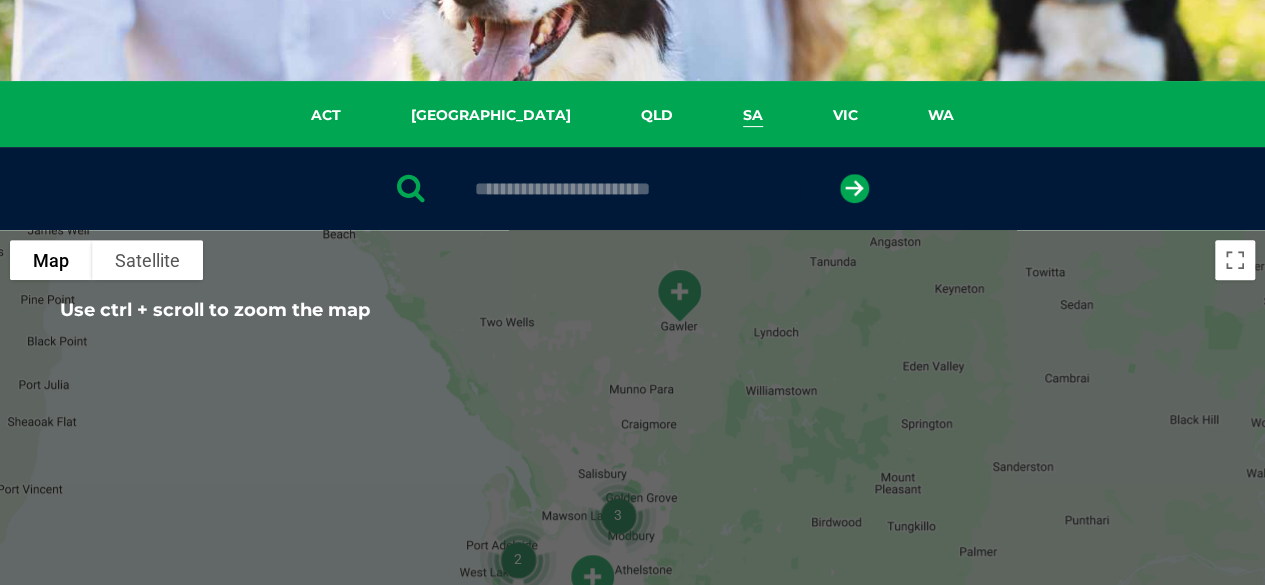 click at bounding box center [632, 189] 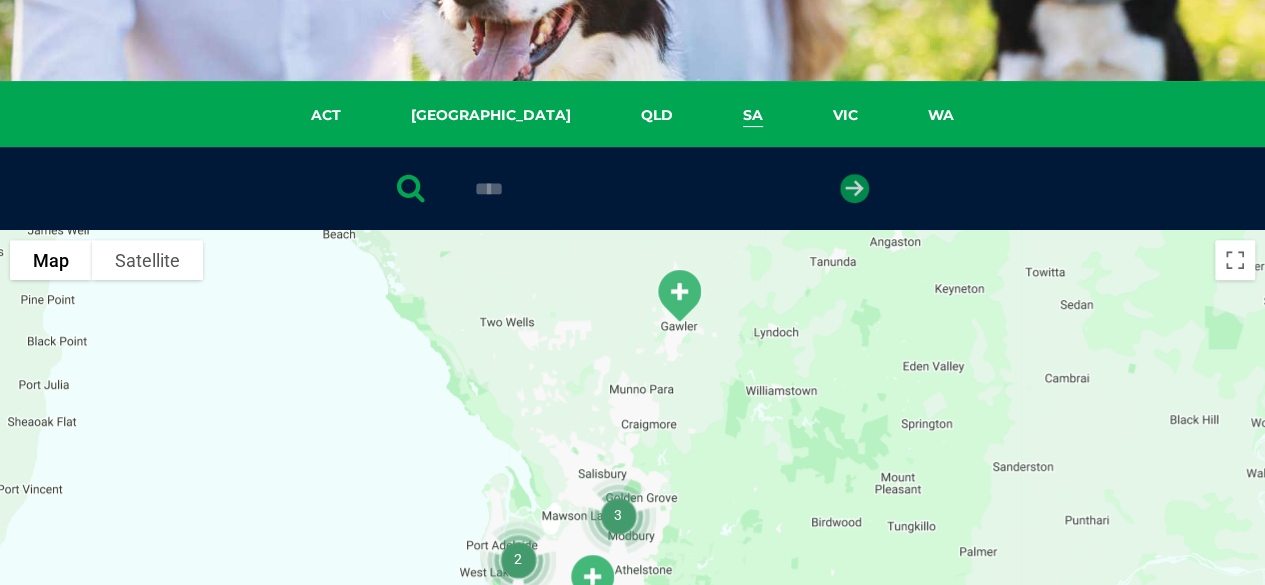 type on "****" 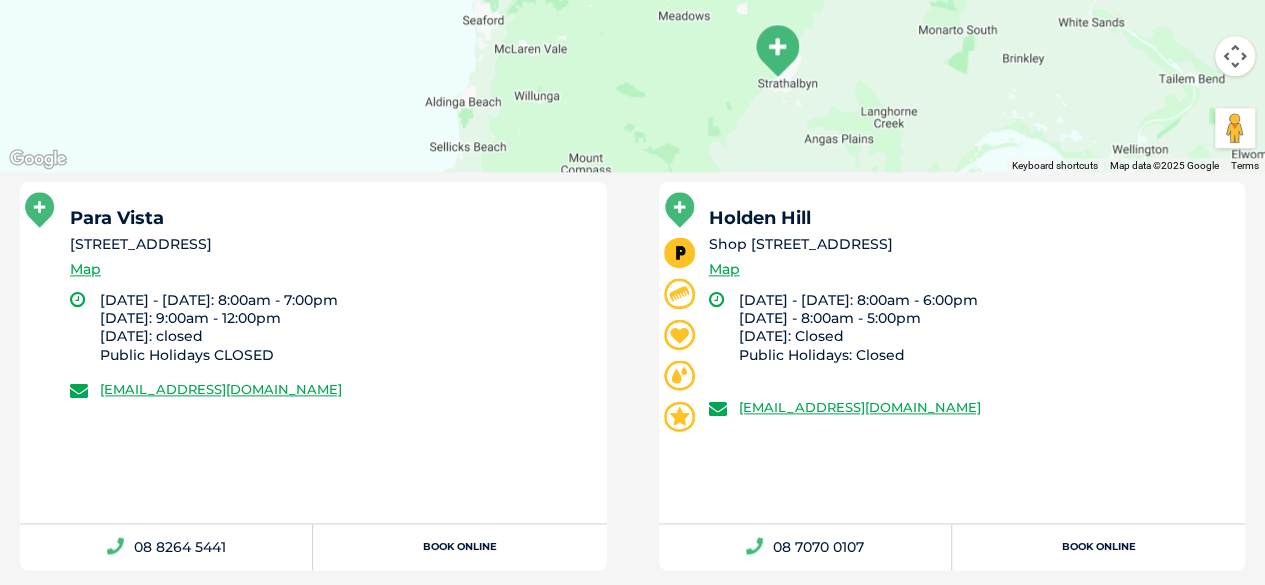 scroll, scrollTop: 1289, scrollLeft: 0, axis: vertical 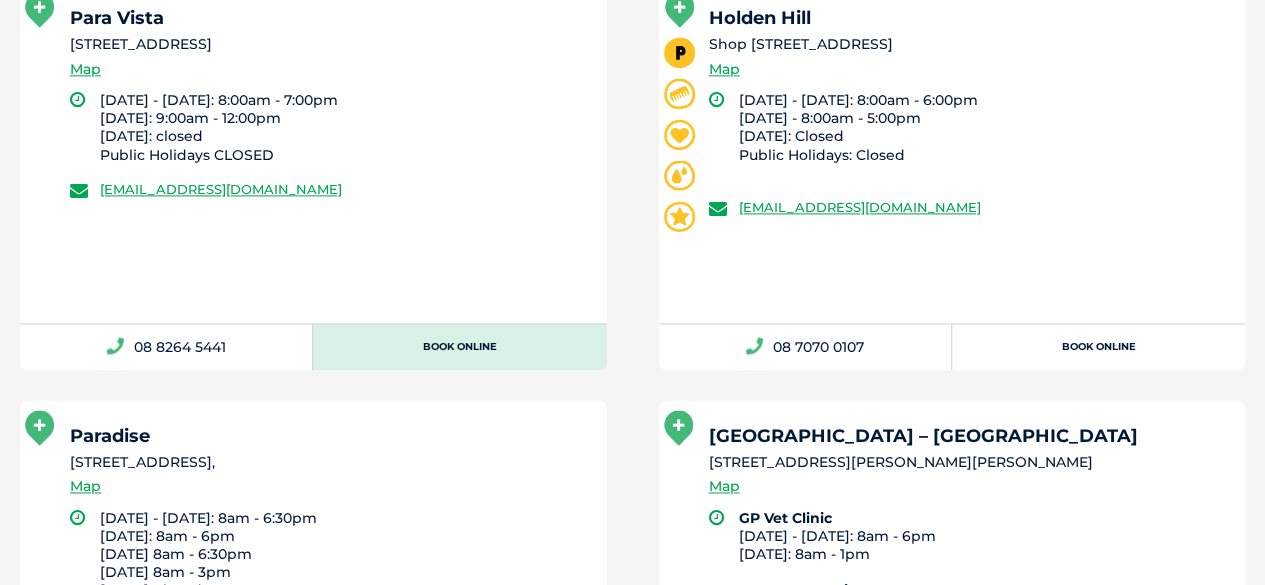 click on "Book Online" at bounding box center (459, 347) 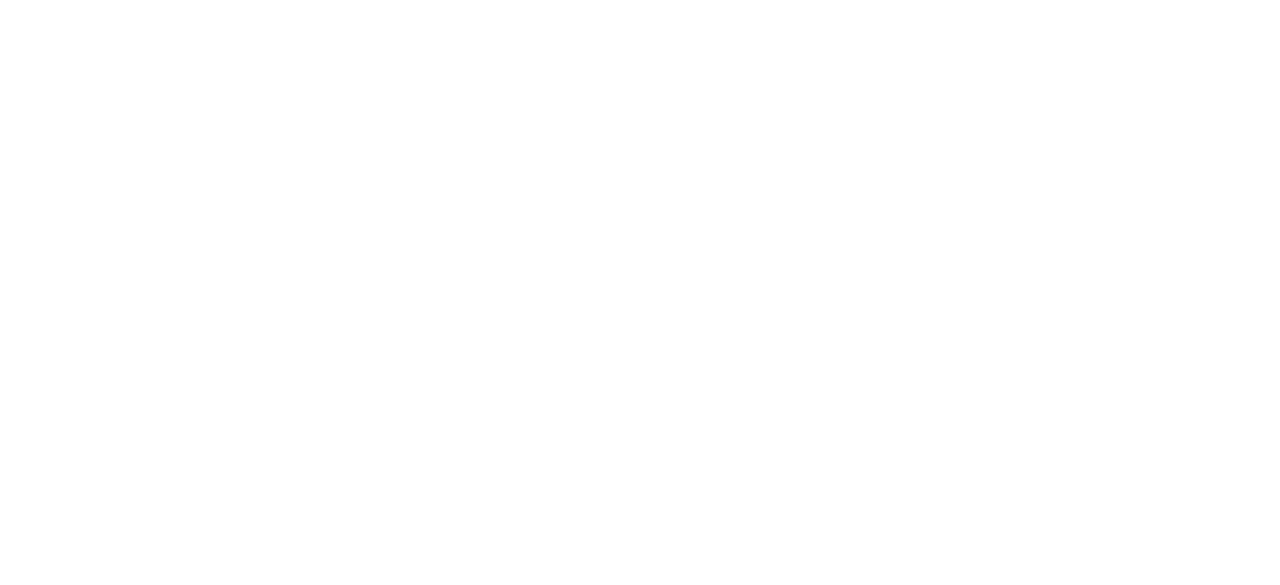 scroll, scrollTop: 0, scrollLeft: 0, axis: both 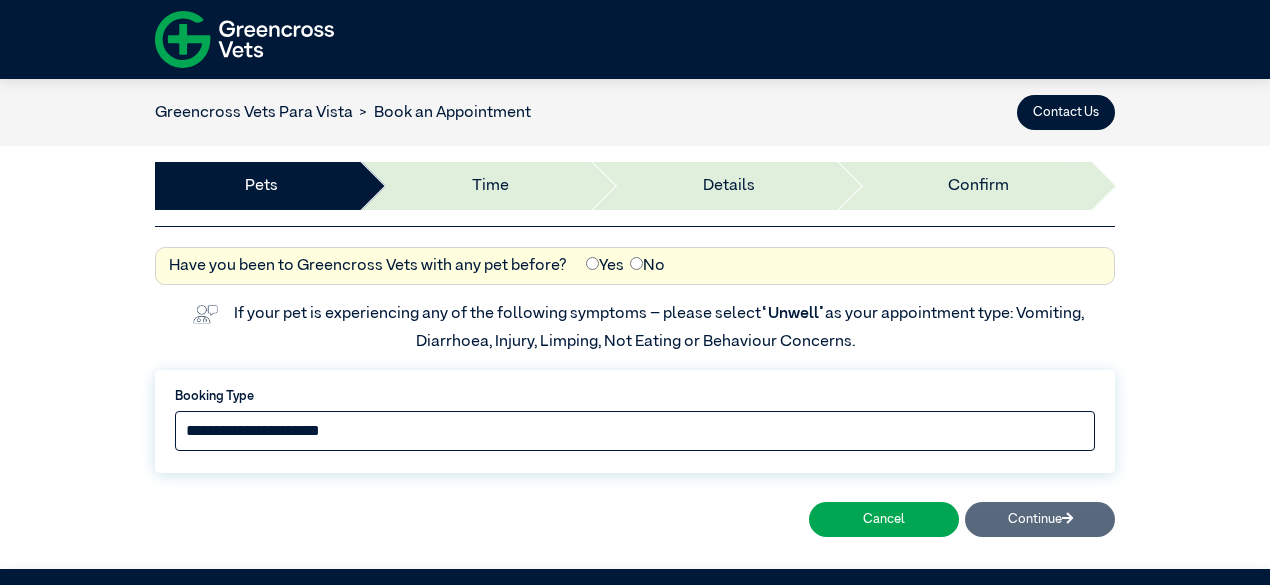 click on "**********" at bounding box center [635, 431] 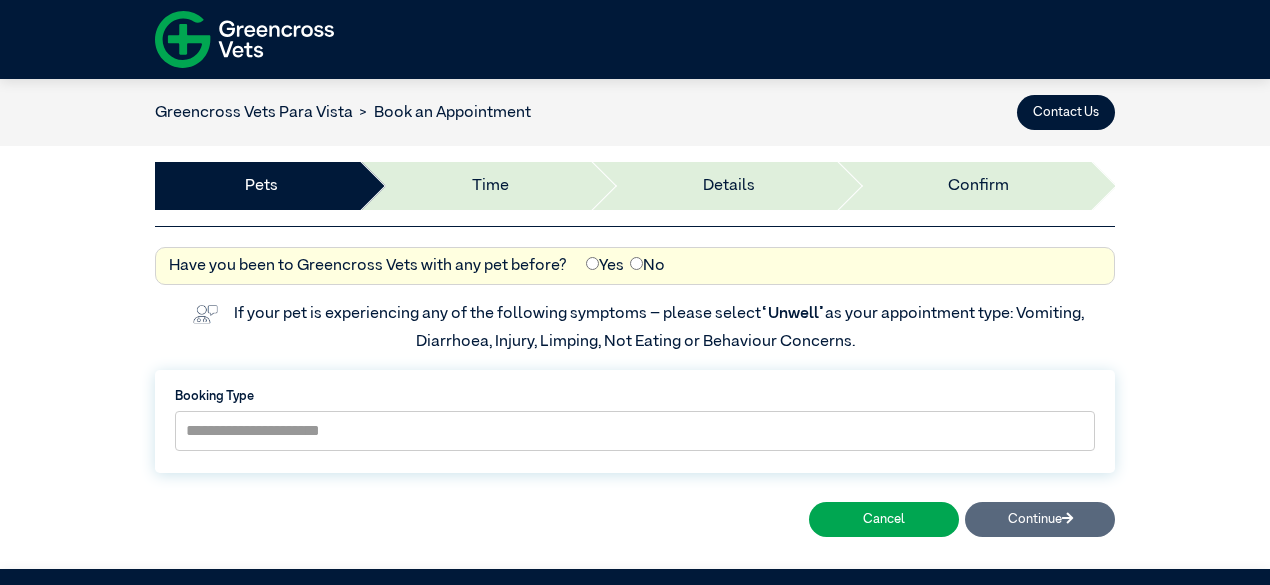 click on "**********" at bounding box center (635, 397) 